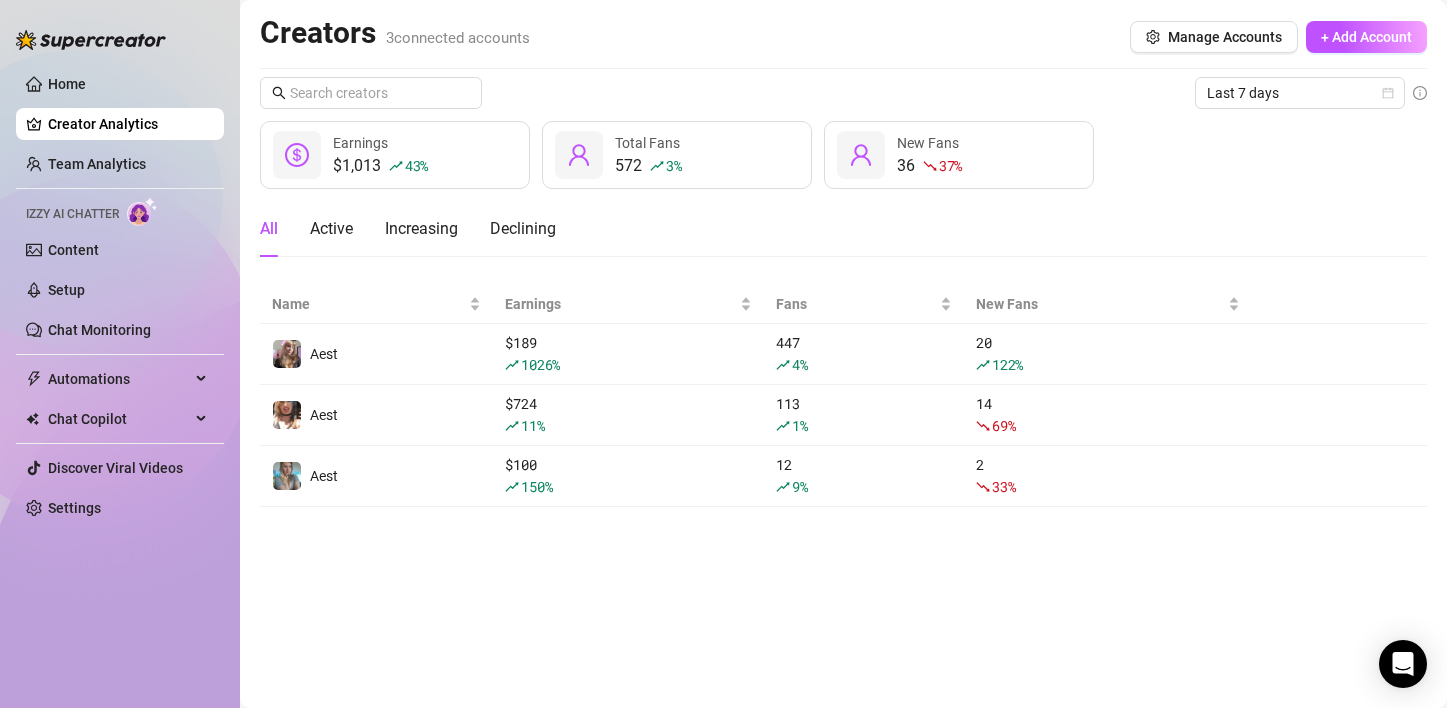 scroll, scrollTop: 0, scrollLeft: 0, axis: both 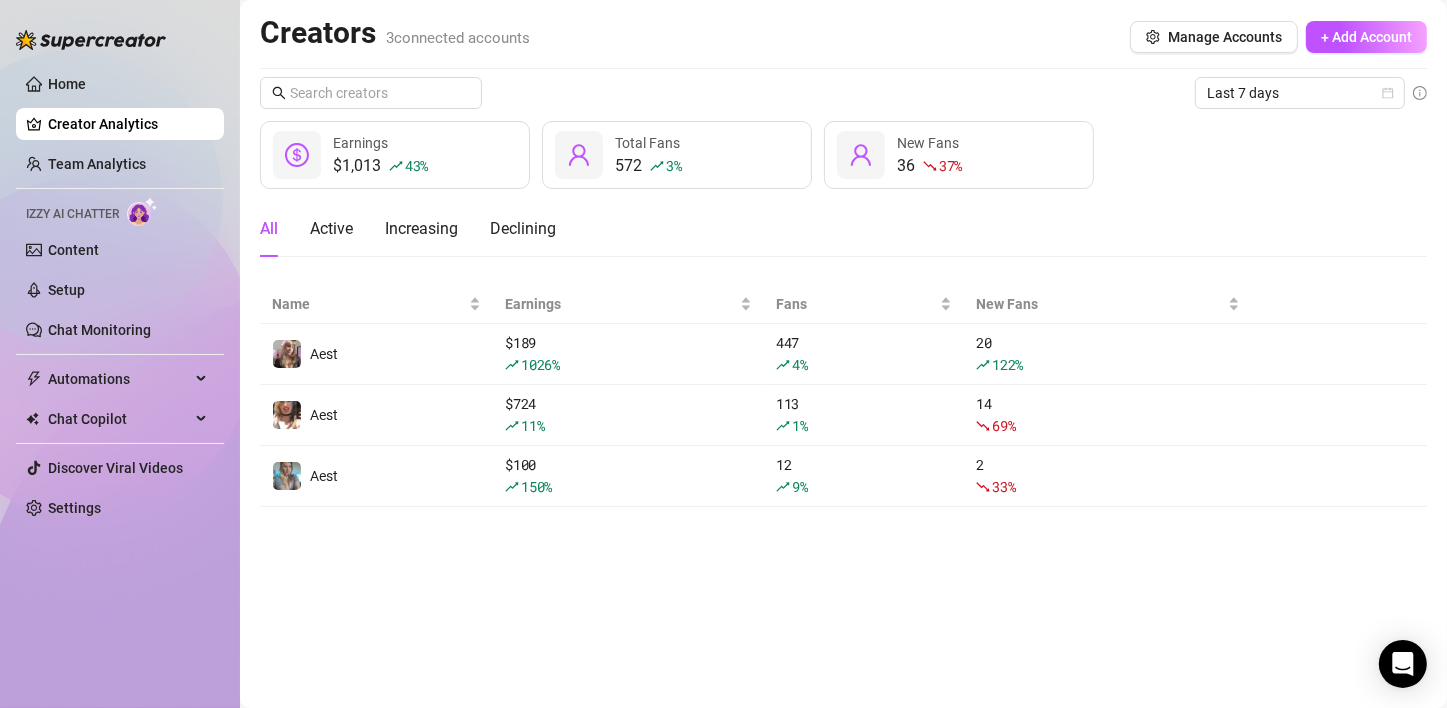 click on "Creators 3 connected accounts Manage Accounts + Add Account Last 7 days $1,013 43 % Earnings 572 3 % Total Fans 36 37 % New Fans All Active Increasing Declining Name Earnings Fans New Fans Aest $ 189 1026 % 447 4 % 20 122 % Aest $ 724 11 % 113 1 % 14 69 % Aest $ 100 150 % 12 9 % 2 33 %" at bounding box center [843, 354] 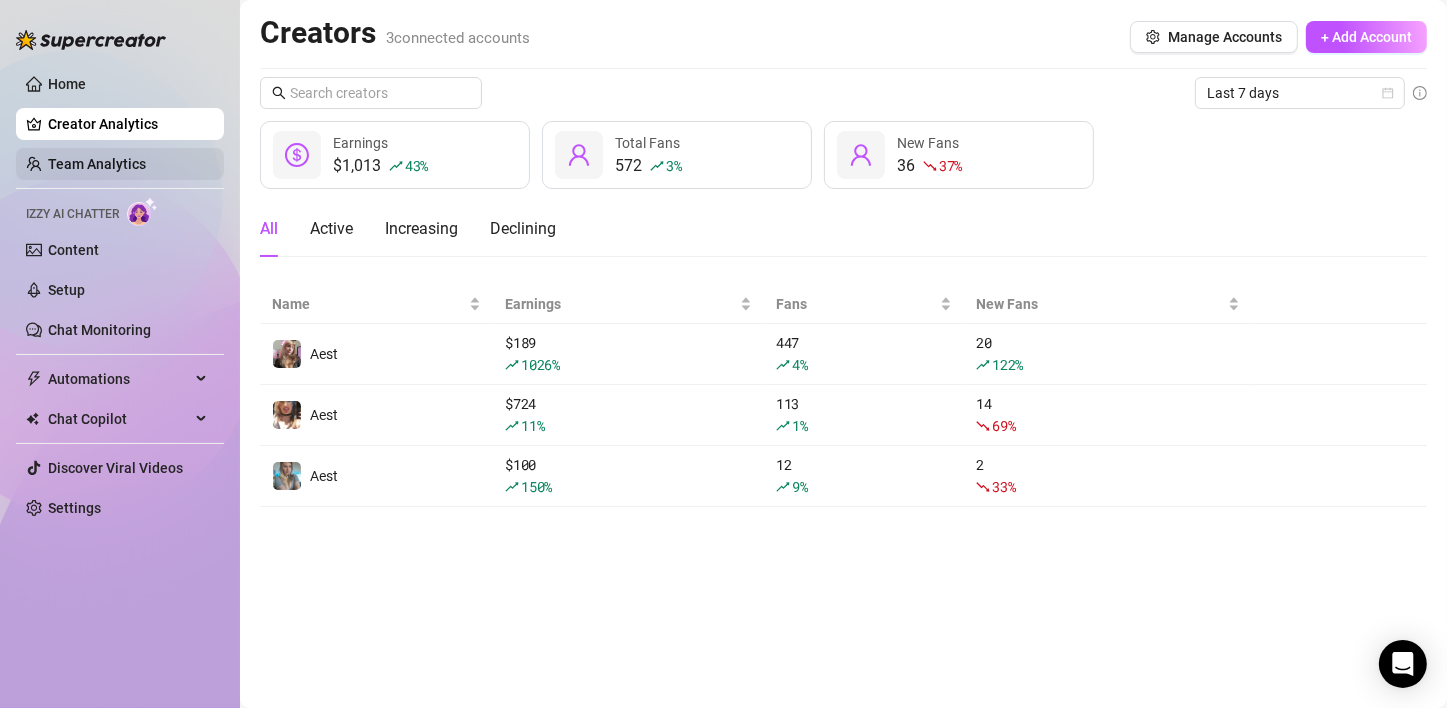 click on "Team Analytics" at bounding box center (97, 164) 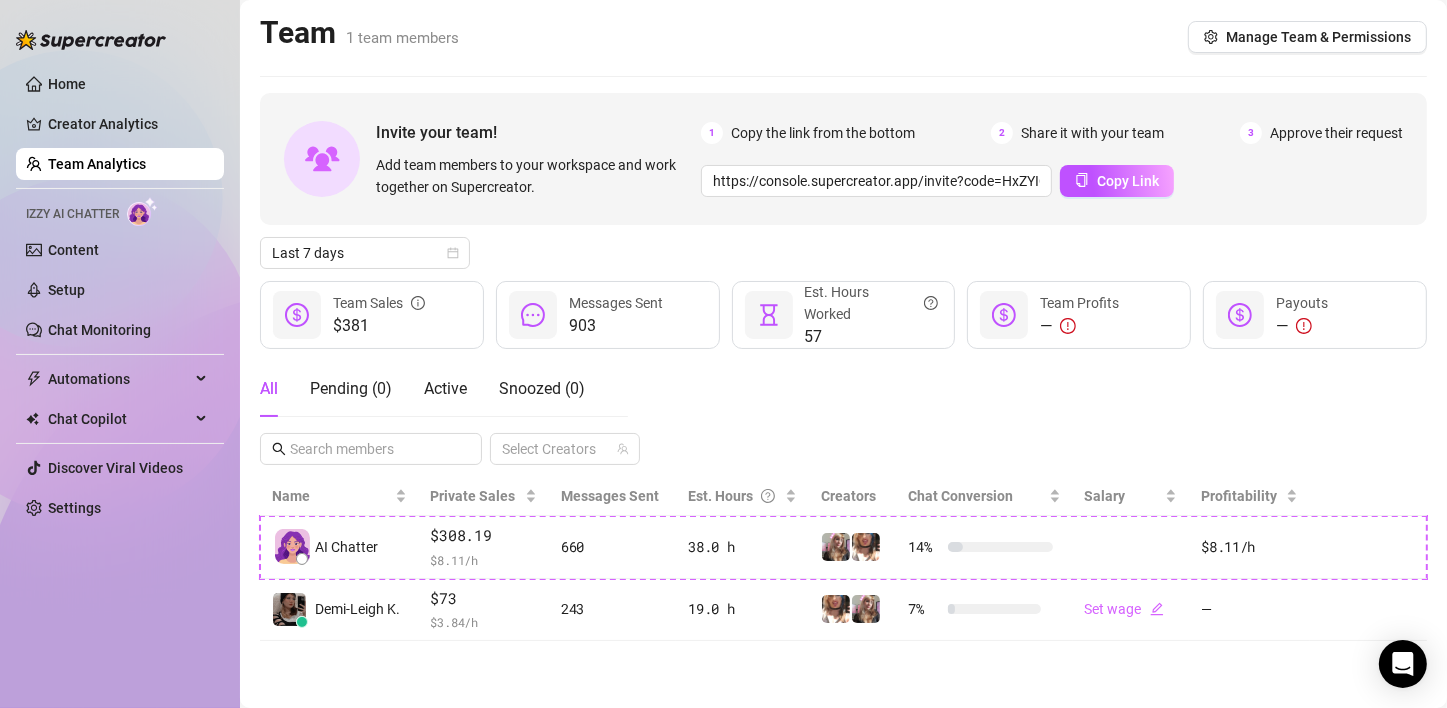 click on "Invite your team! Add team members to your workspace and work together on Supercreator. 1 Copy the link from the bottom 2 Share it with your team 3 Approve their request https://console.supercreator.app/invite?code=HxZYIQXiWGZF8h3m4MBeKl66Bgu2&workspace=[FIRST]%20[LAST] Copy Link" at bounding box center [843, 159] 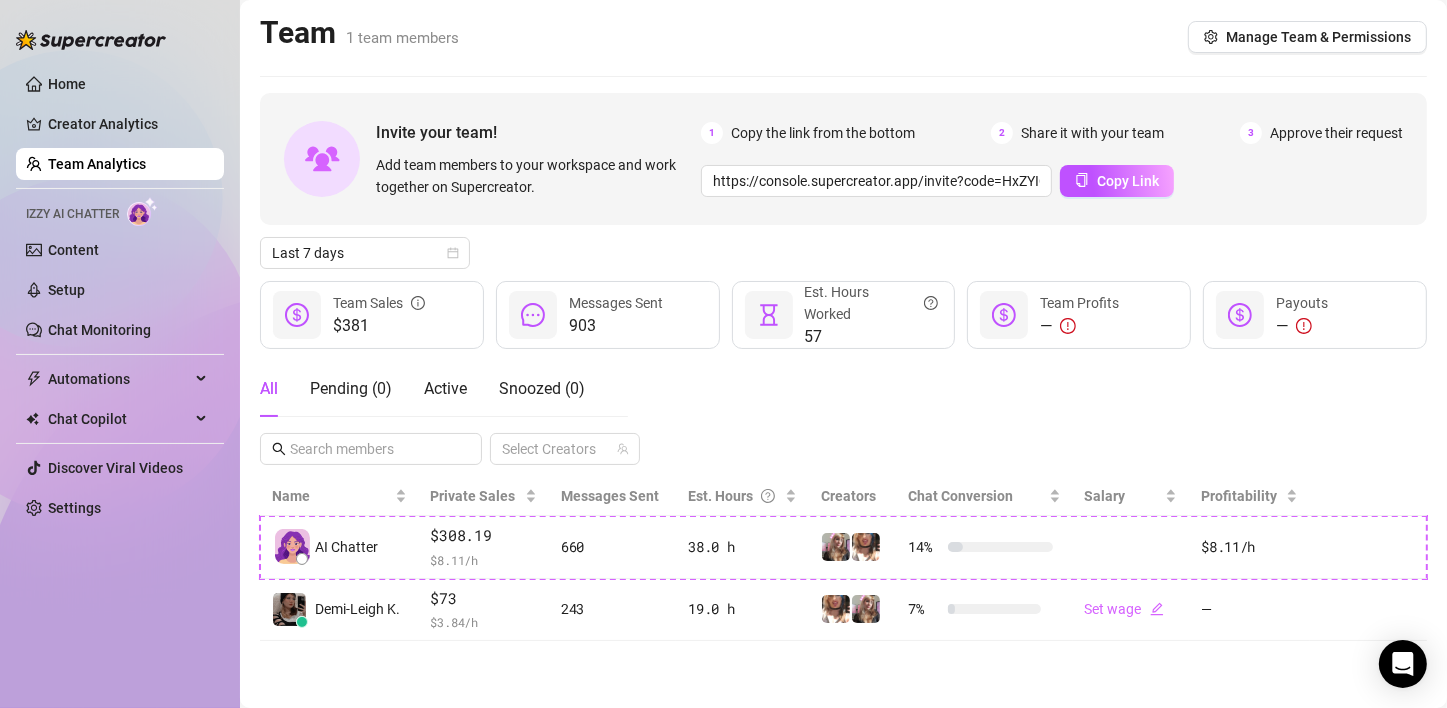 click on "Invite your team! Add team members to your workspace and work together on Supercreator. 1 Copy the link from the bottom 2 Share it with your team 3 Approve their request https://console.supercreator.app/invite?code=HxZYIQXiWGZF8h3m4MBeKl66Bgu2&workspace=[FIRST]%20[LAST] Copy Link" at bounding box center (843, 159) 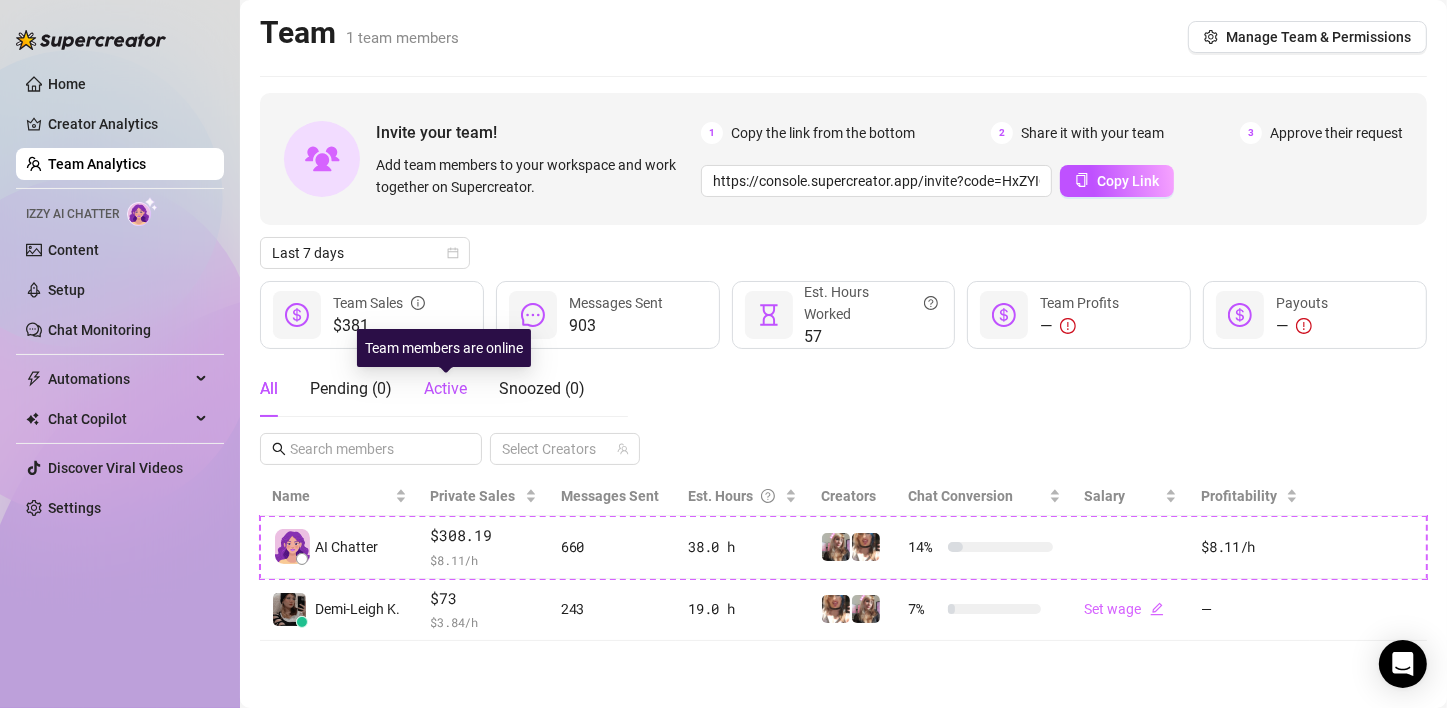 click on "Active" at bounding box center (445, 388) 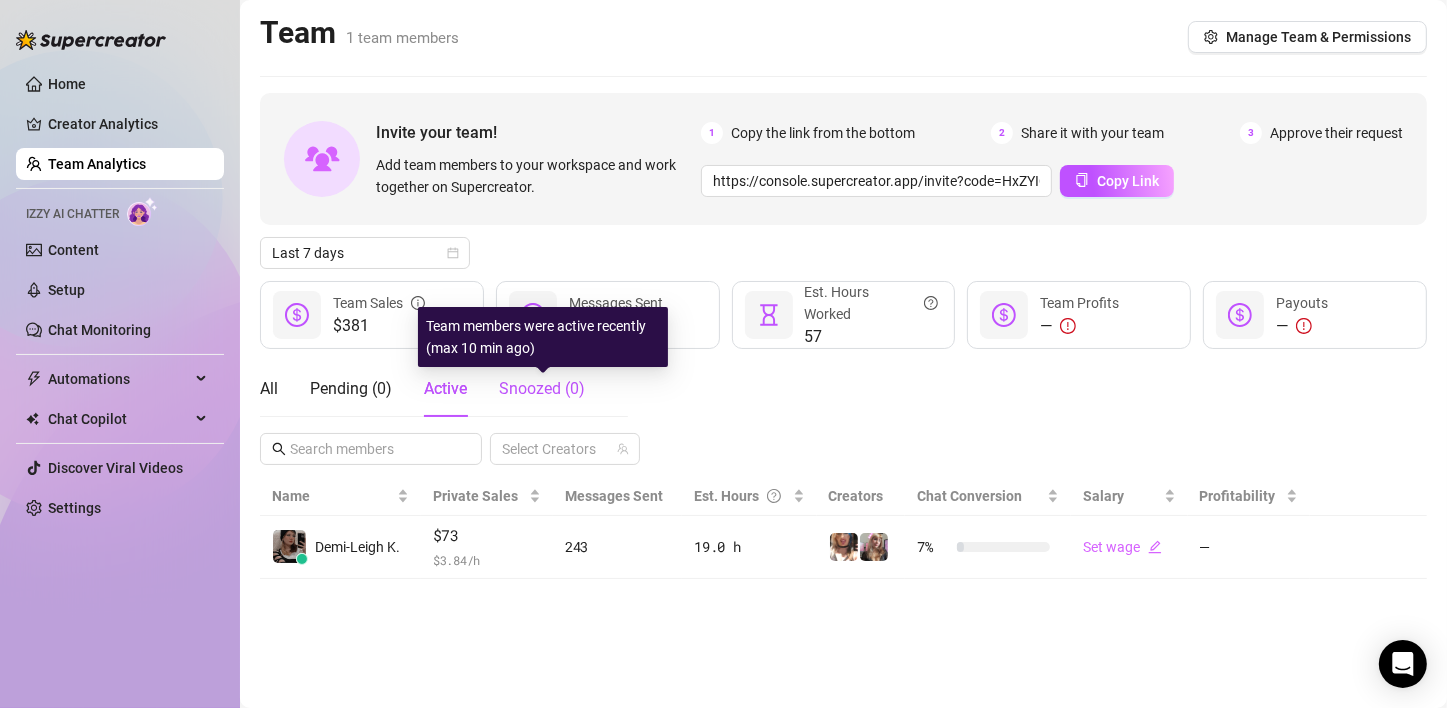 click on "Snoozed ( 0 )" at bounding box center [542, 388] 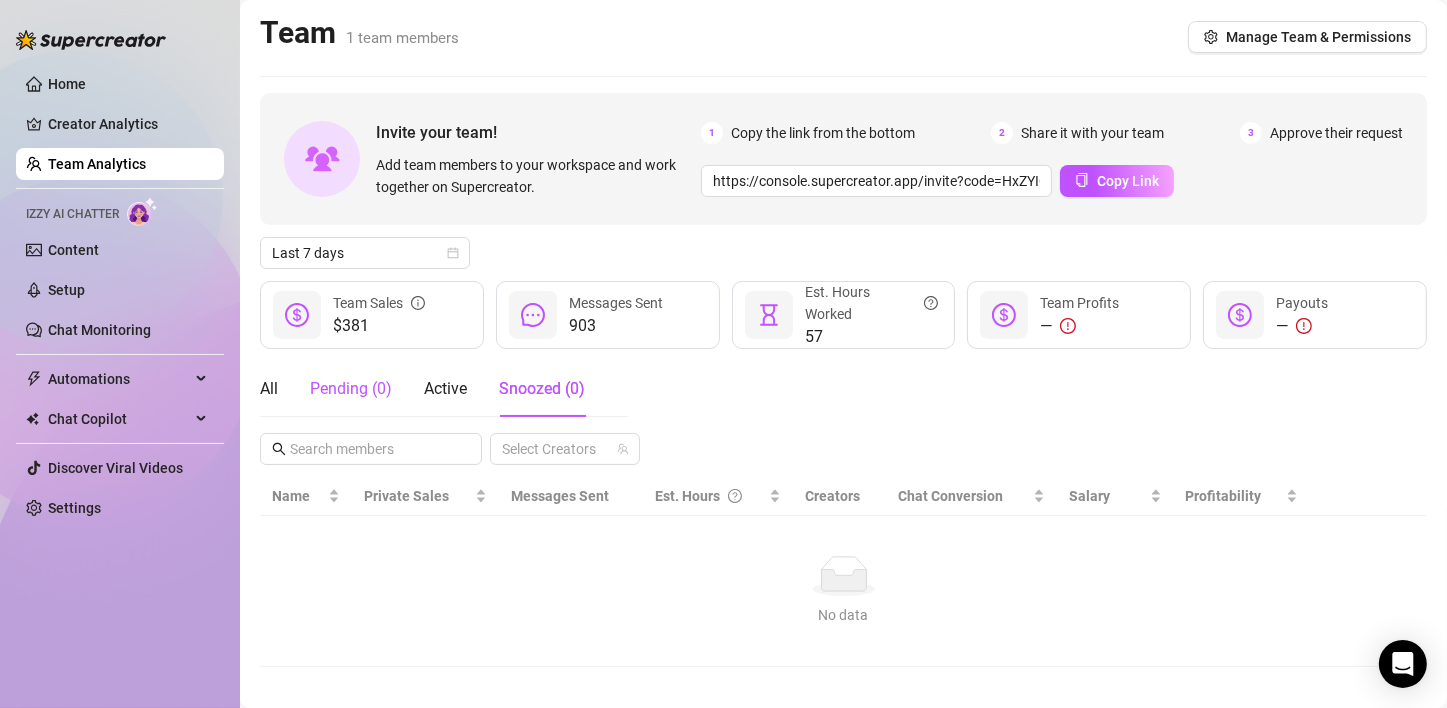 click on "Pending ( 0 )" at bounding box center (351, 389) 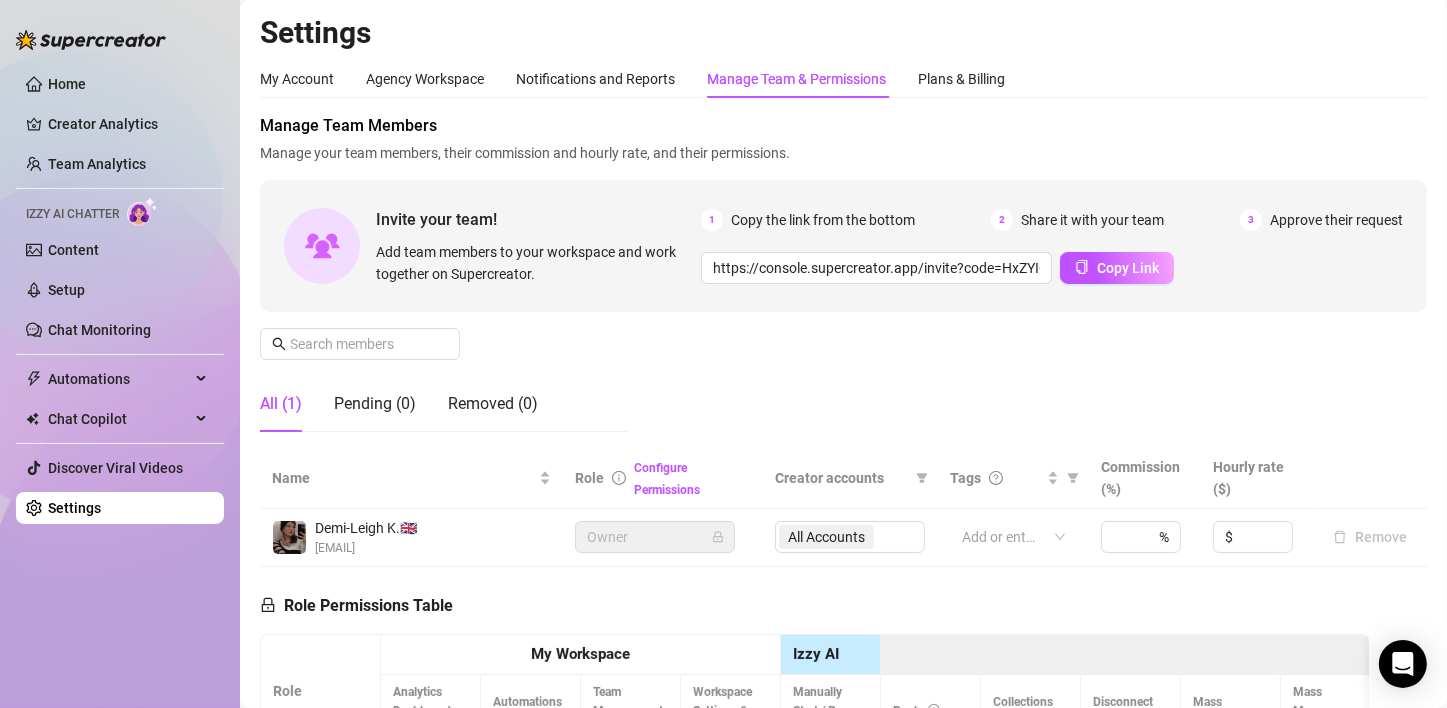 click on "Manage Team Members Manage your team members, their commission and hourly rate, and their permissions. Invite your team! Add team members to your workspace and work together on Supercreator. 1 Copy the link from the bottom 2 Share it with your team 3 Approve their request https://console.supercreator.app/invite?code=HxZYIQXiWGZF8h3m4MBeKl66Bgu2&workspace=[FIRST]%20[LAST] Copy Link All (1) Pending (0) Removed (0)" at bounding box center [843, 281] 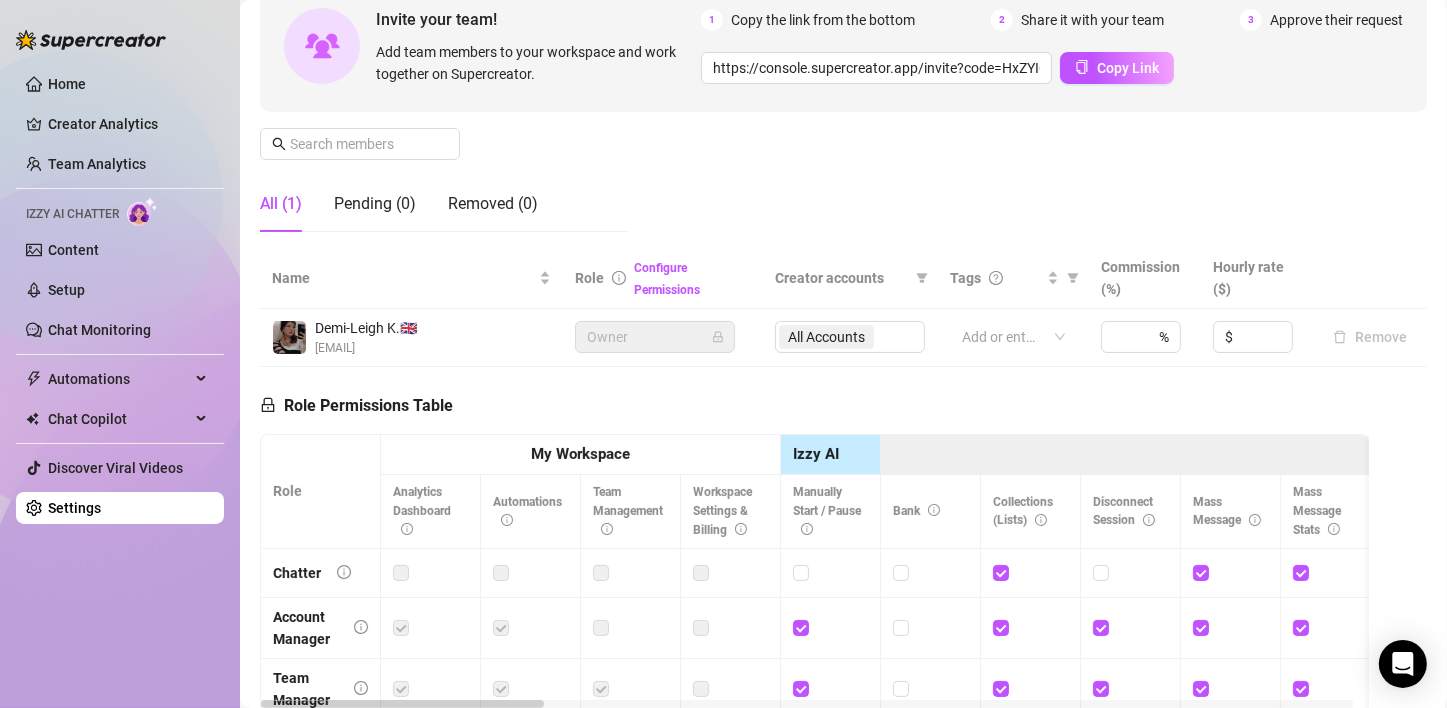 scroll, scrollTop: 240, scrollLeft: 0, axis: vertical 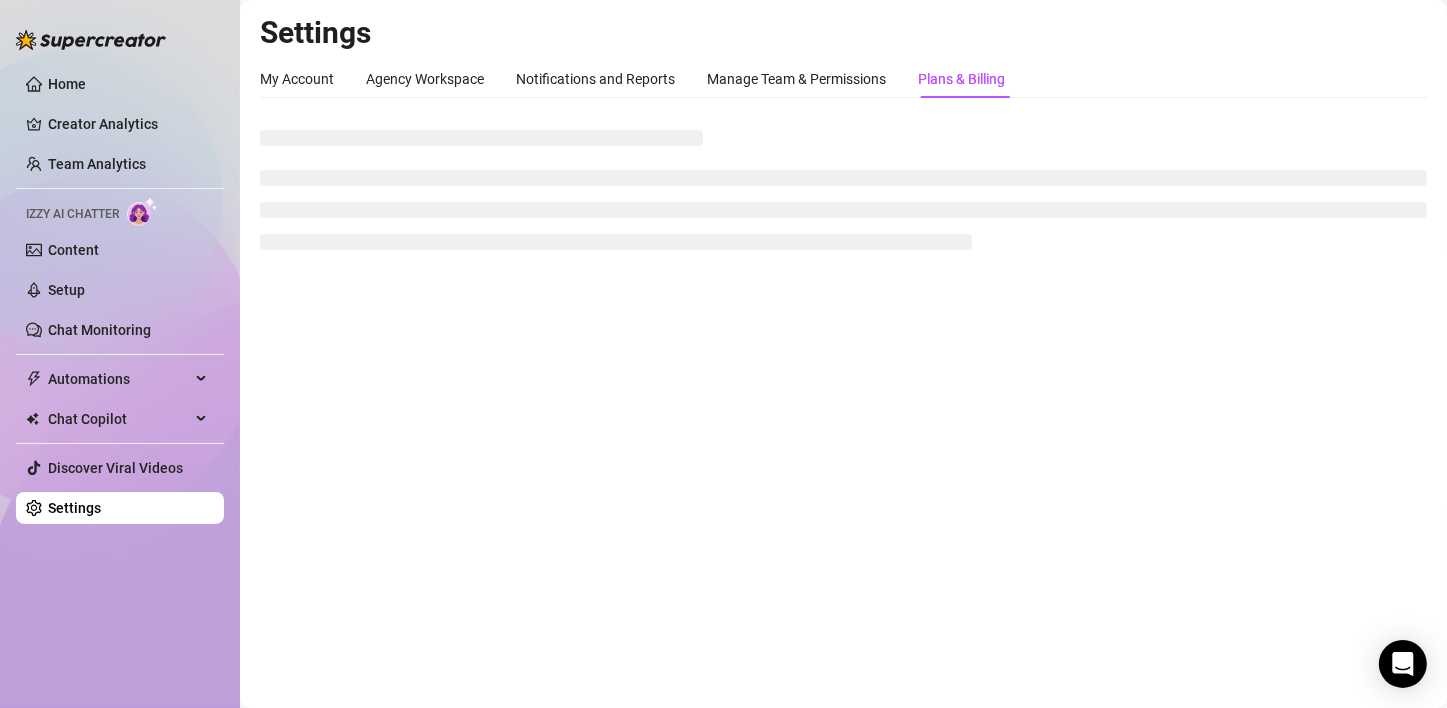 click at bounding box center (843, 210) 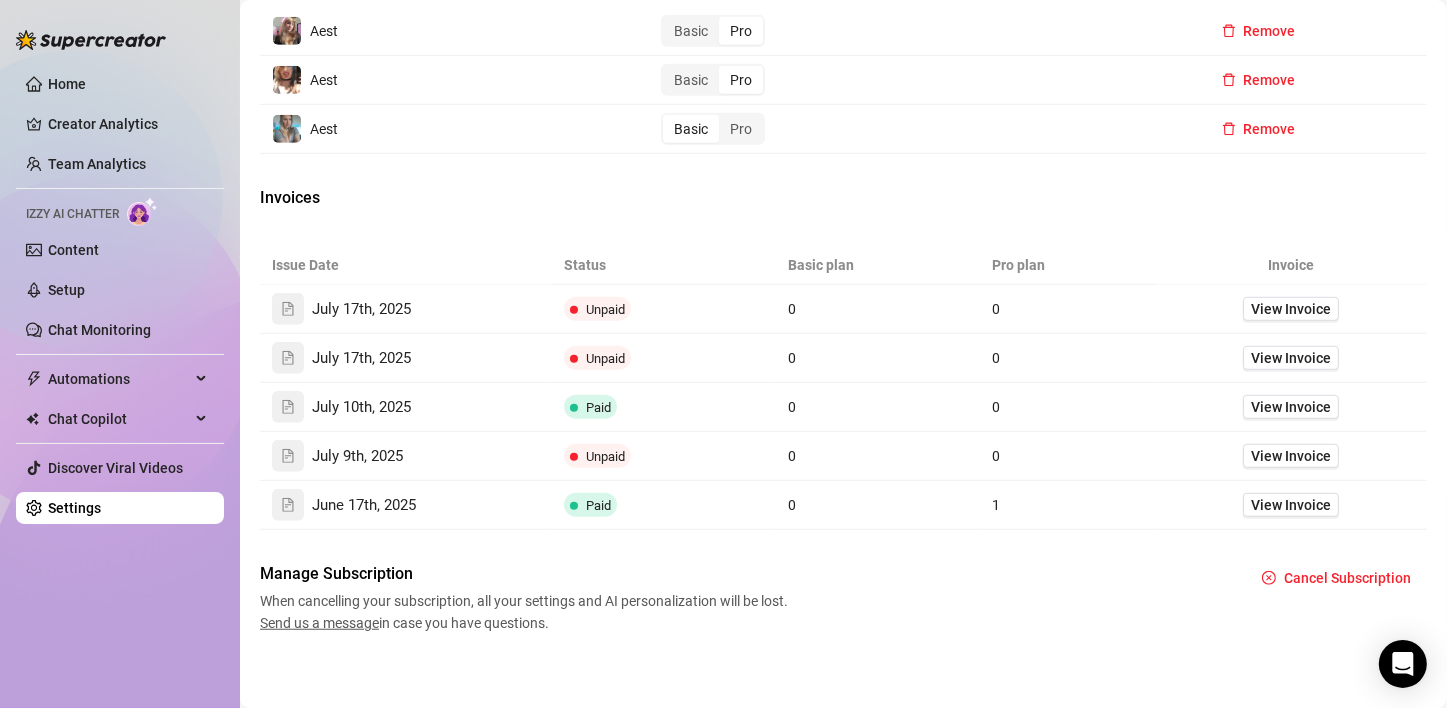 scroll, scrollTop: 1292, scrollLeft: 0, axis: vertical 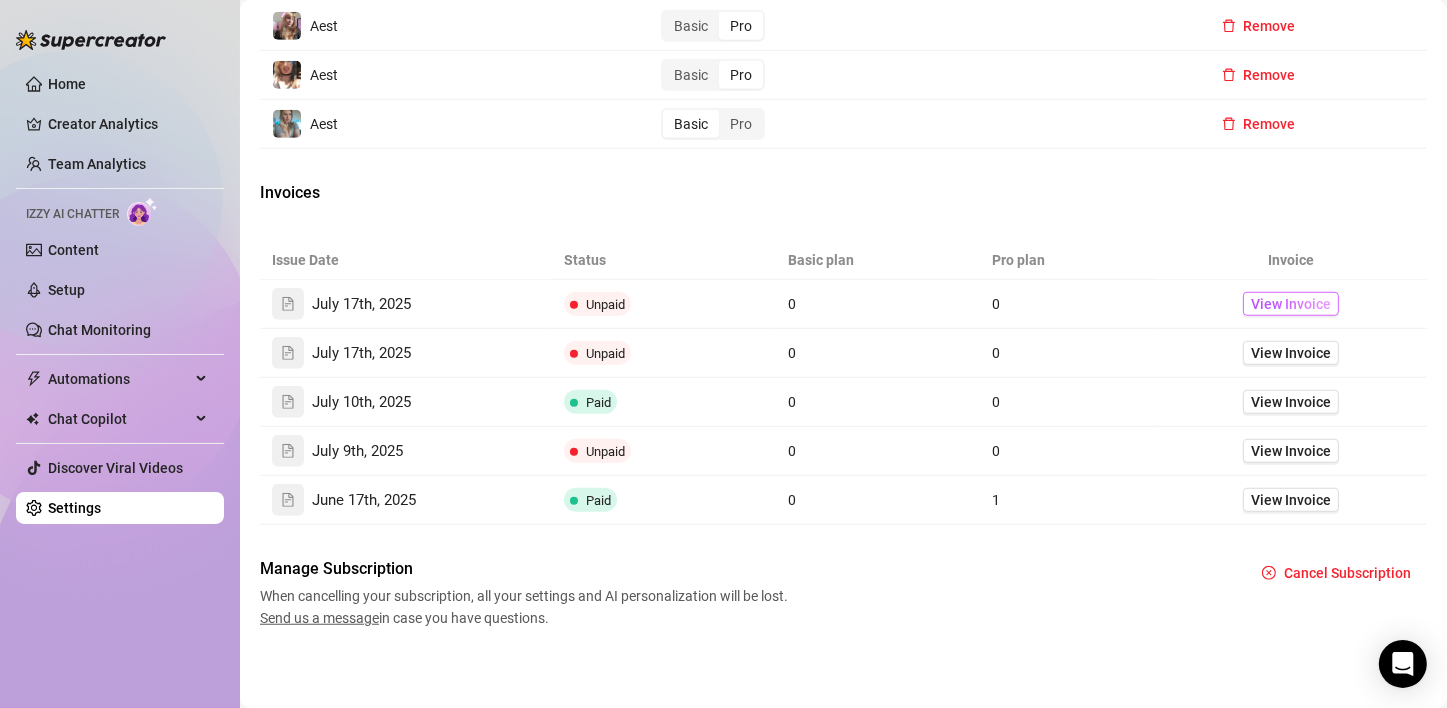 click on "View Invoice" at bounding box center (1291, 304) 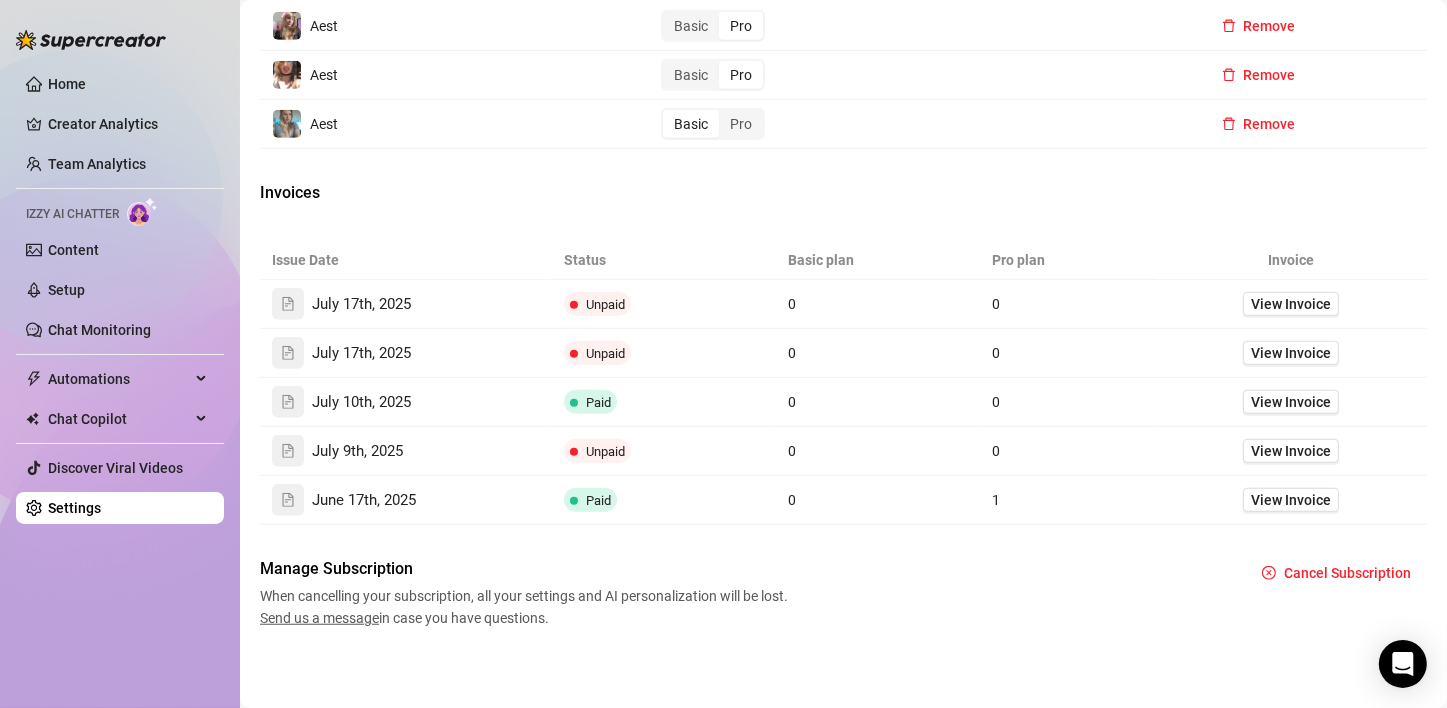 click on "Settings My Account Agency Workspace Notifications and Reports Manage Team & Permissions Plans & Billing Profile image Your profile isn’t public, only team members can view it. Change Your Personal Details Your details aren’t public, only team members can view them. [FIRST] [LAST] [EMAIL] Update Change Password Choose a strong password to keep your account secure. Forgot password? Current Password New Password Change Manage Team Members Manage your team members, their commission and hourly rate, and their permissions. Invite your team! Add team members to your workspace and work together on Supercreator. 1 Copy the link from the bottom 2 Share it with your team 3 Approve their request https://console.supercreator.app/invite?code=HxZYIQXiWGZF8h3m4MBeKl66Bgu2&workspace=[FIRST]%20[LAST] Copy Link All (1) Pending (0) Removed (0) Name Role Configure Permissions Creator accounts Tags Commission (%) Hourly rate ($) [FIRST] [LAST] . 🇬🇧 [EMAIL] Owner" at bounding box center (843, -290) 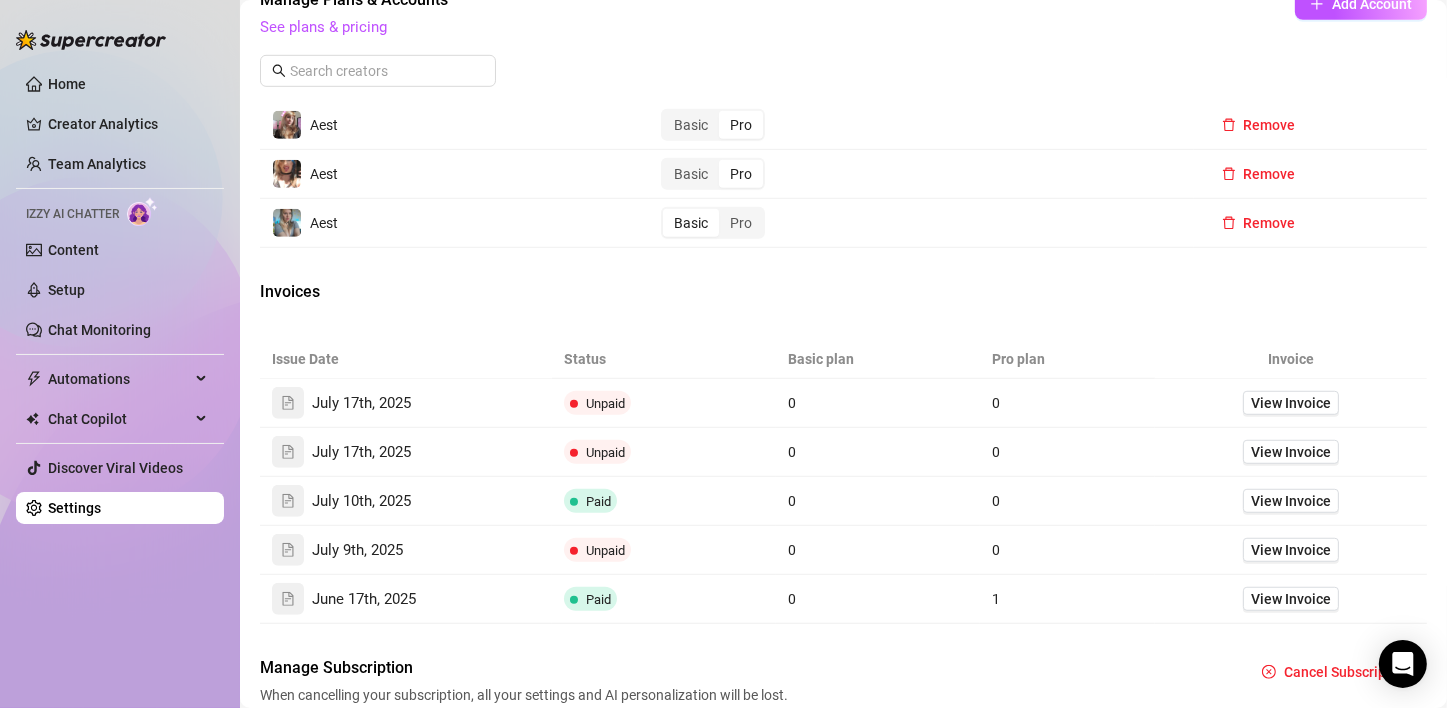 scroll, scrollTop: 1292, scrollLeft: 0, axis: vertical 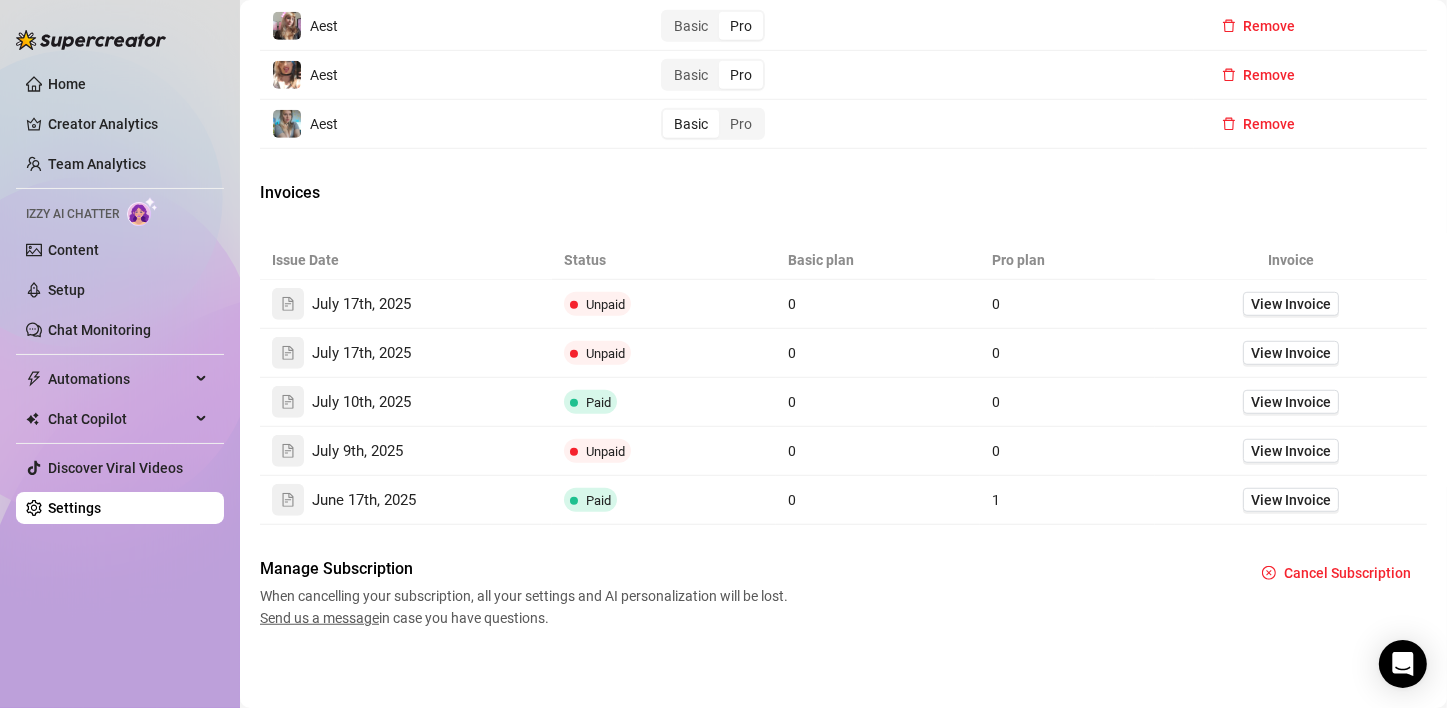click on "Send us a message" at bounding box center (319, 618) 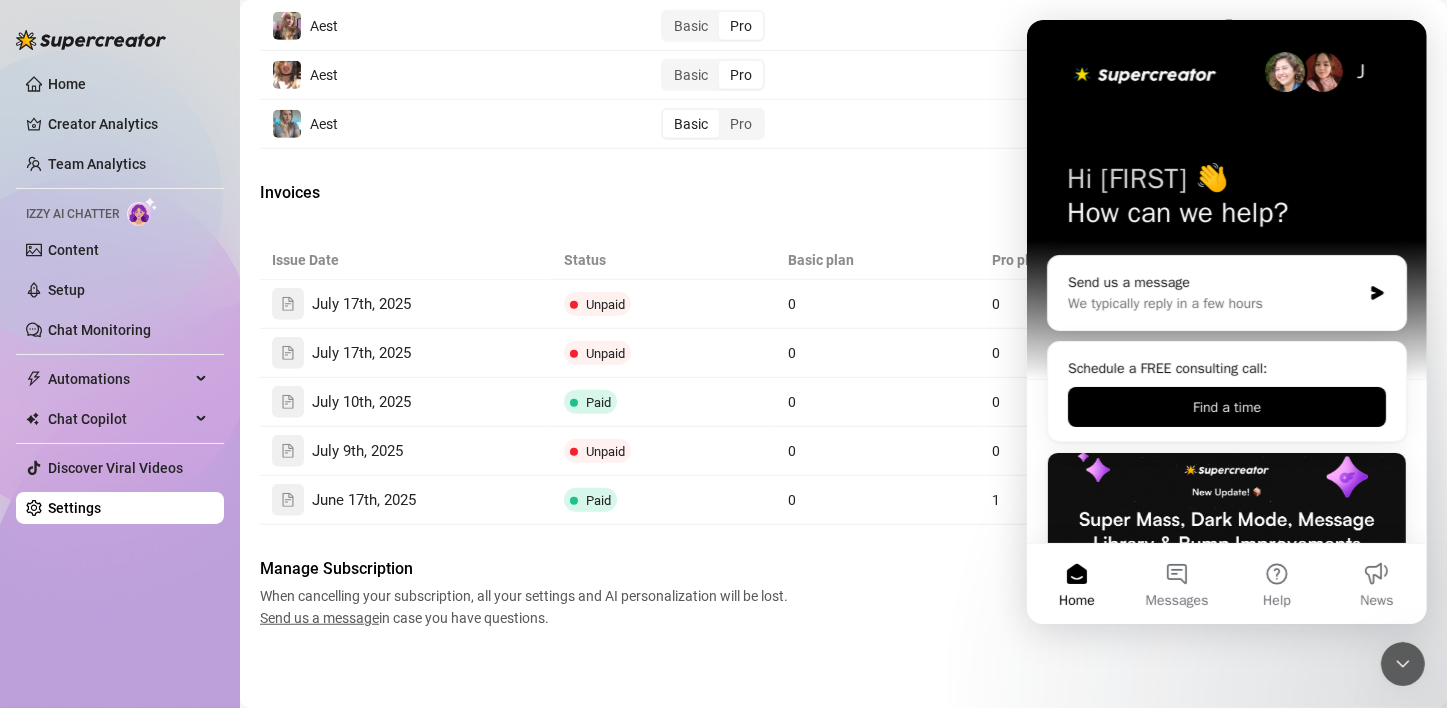 scroll, scrollTop: 0, scrollLeft: 0, axis: both 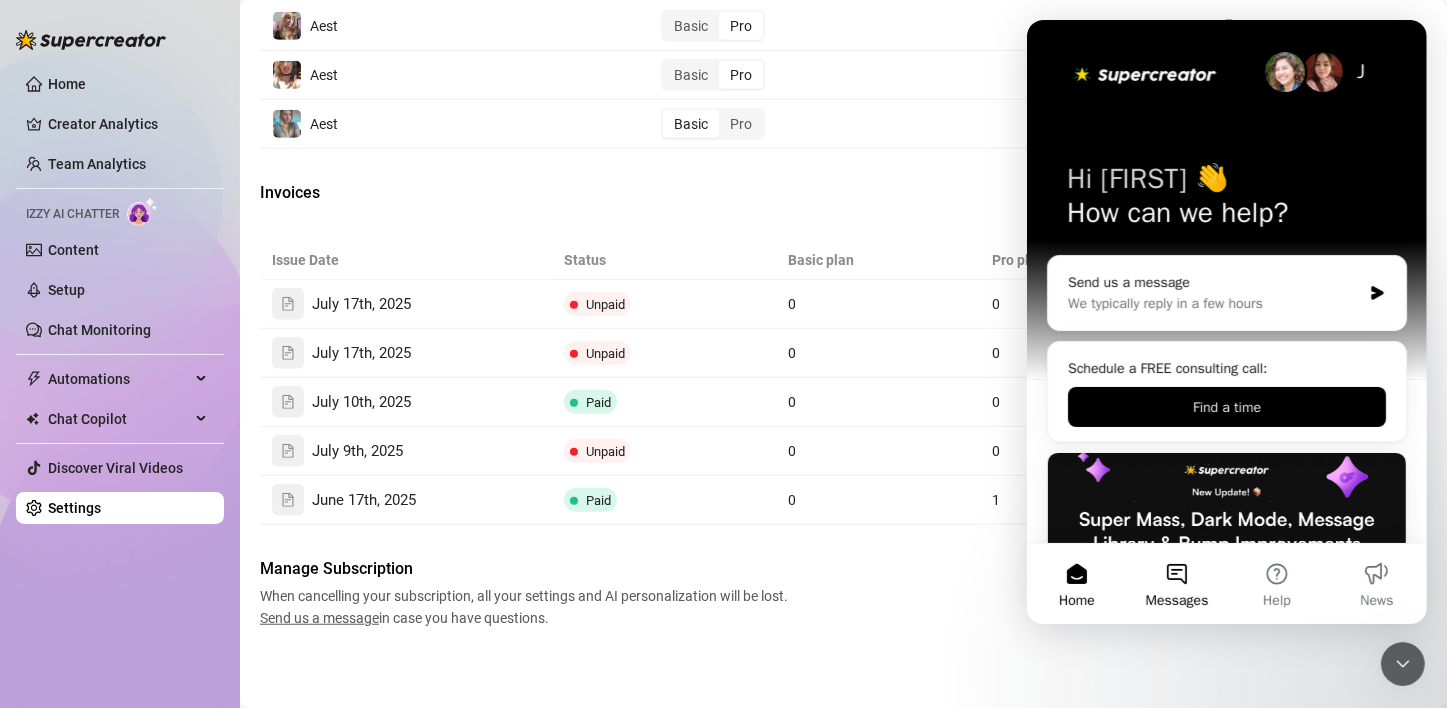 click on "Messages" at bounding box center [1176, 584] 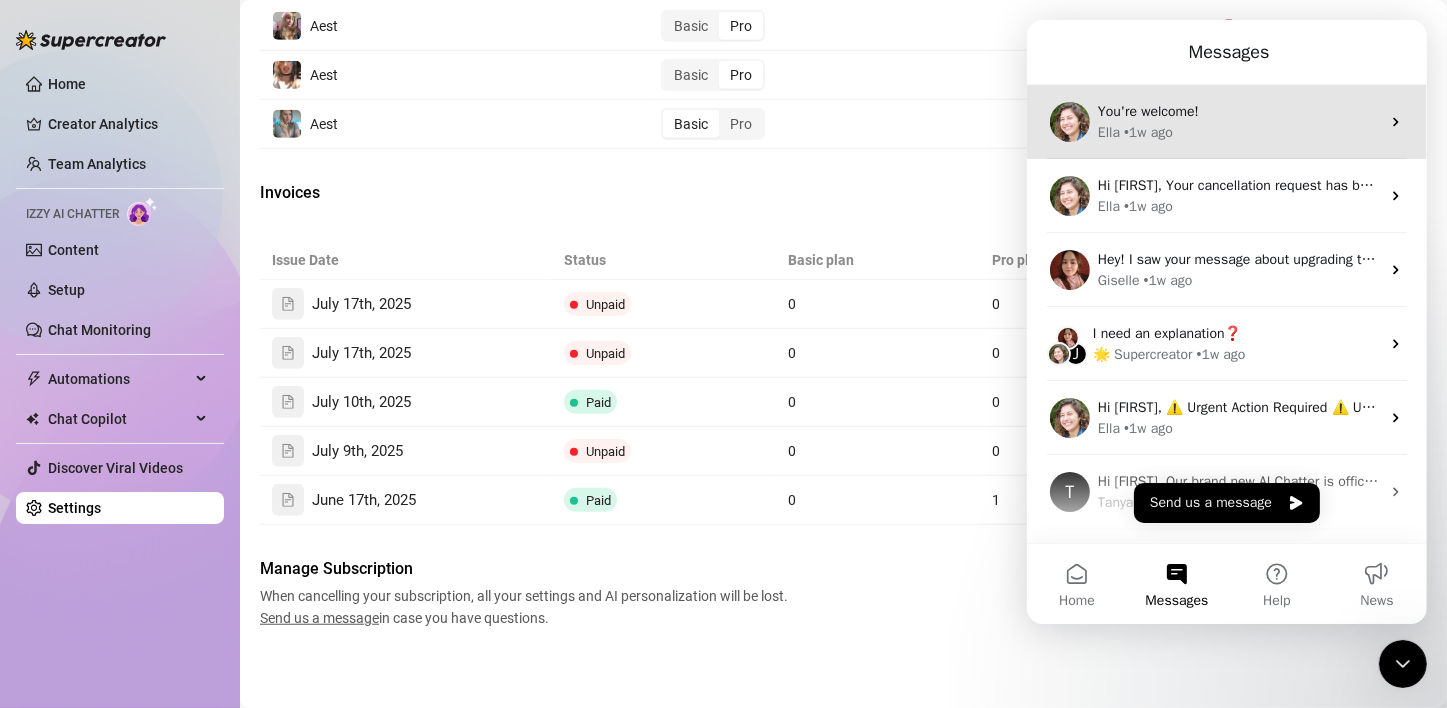 click on "Ella • 1w ago" at bounding box center (1238, 132) 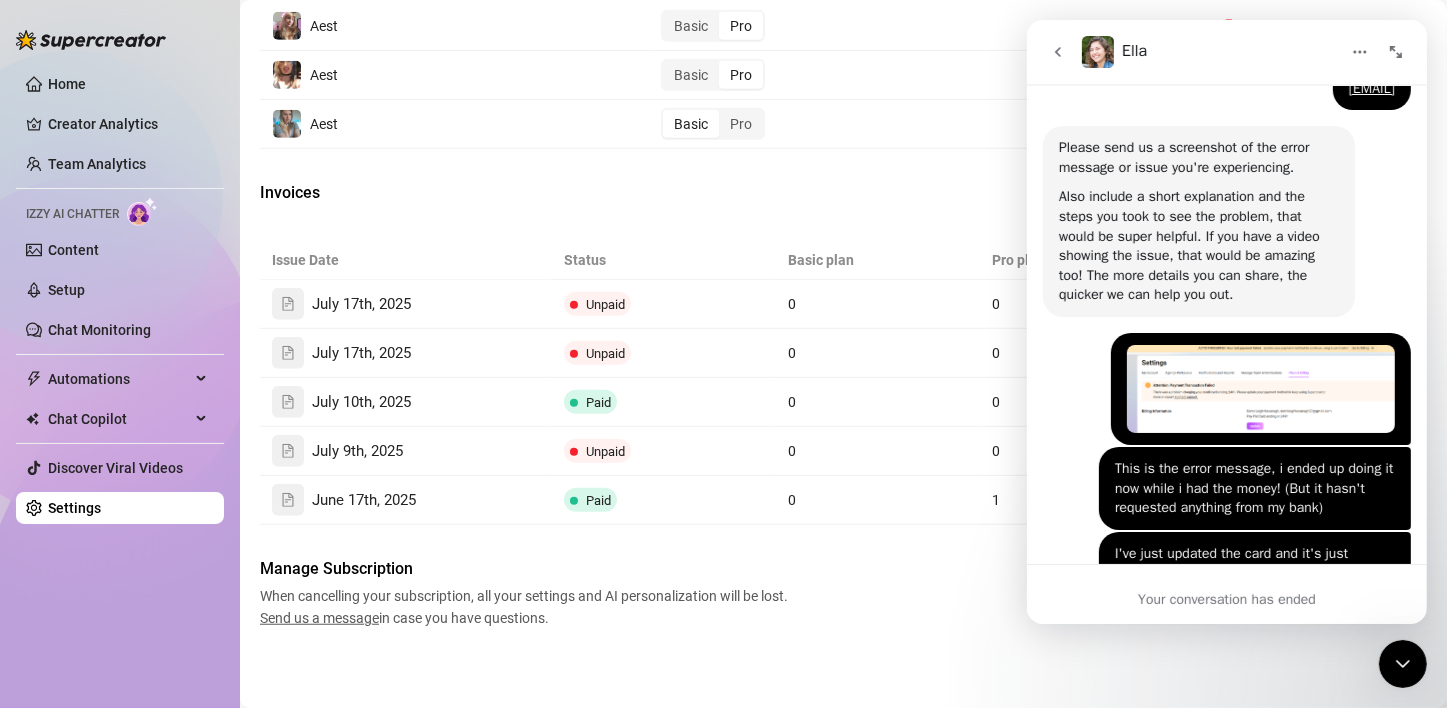 scroll, scrollTop: 1308, scrollLeft: 0, axis: vertical 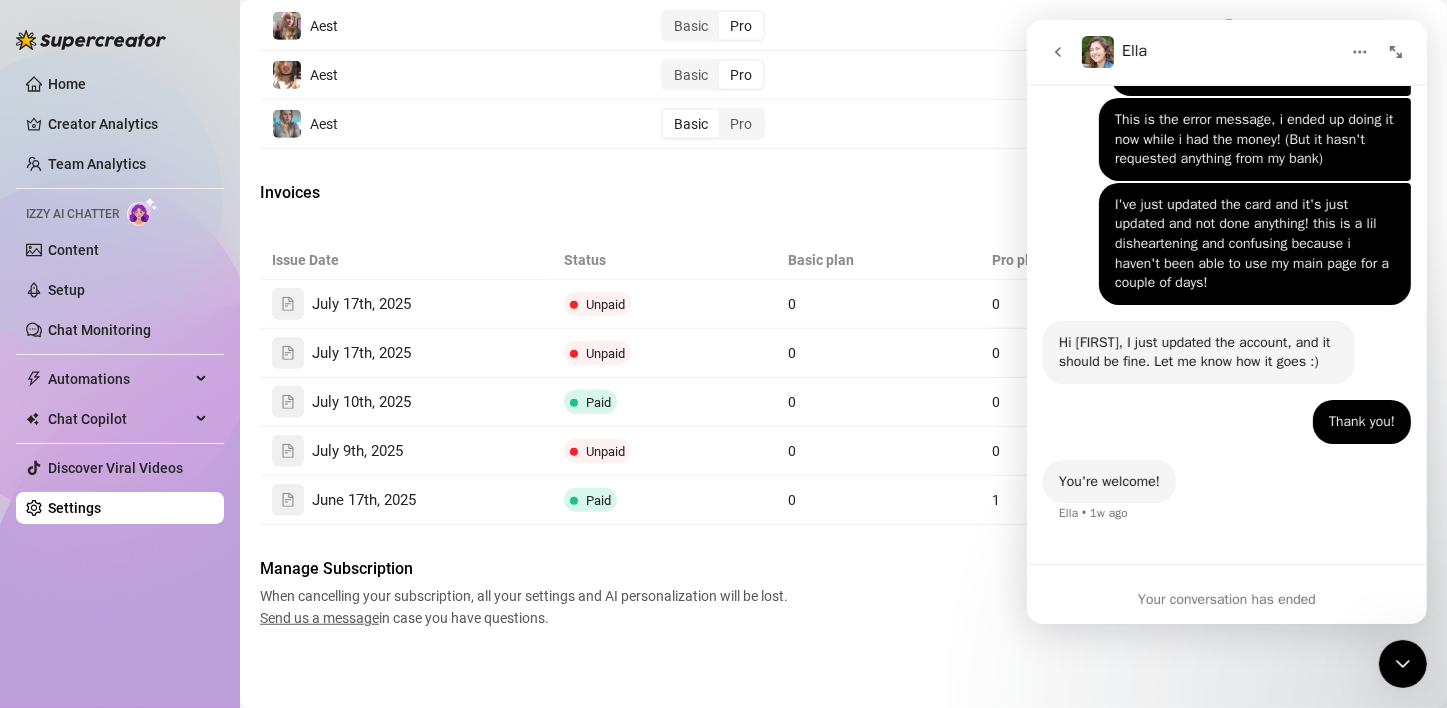click at bounding box center (1057, 52) 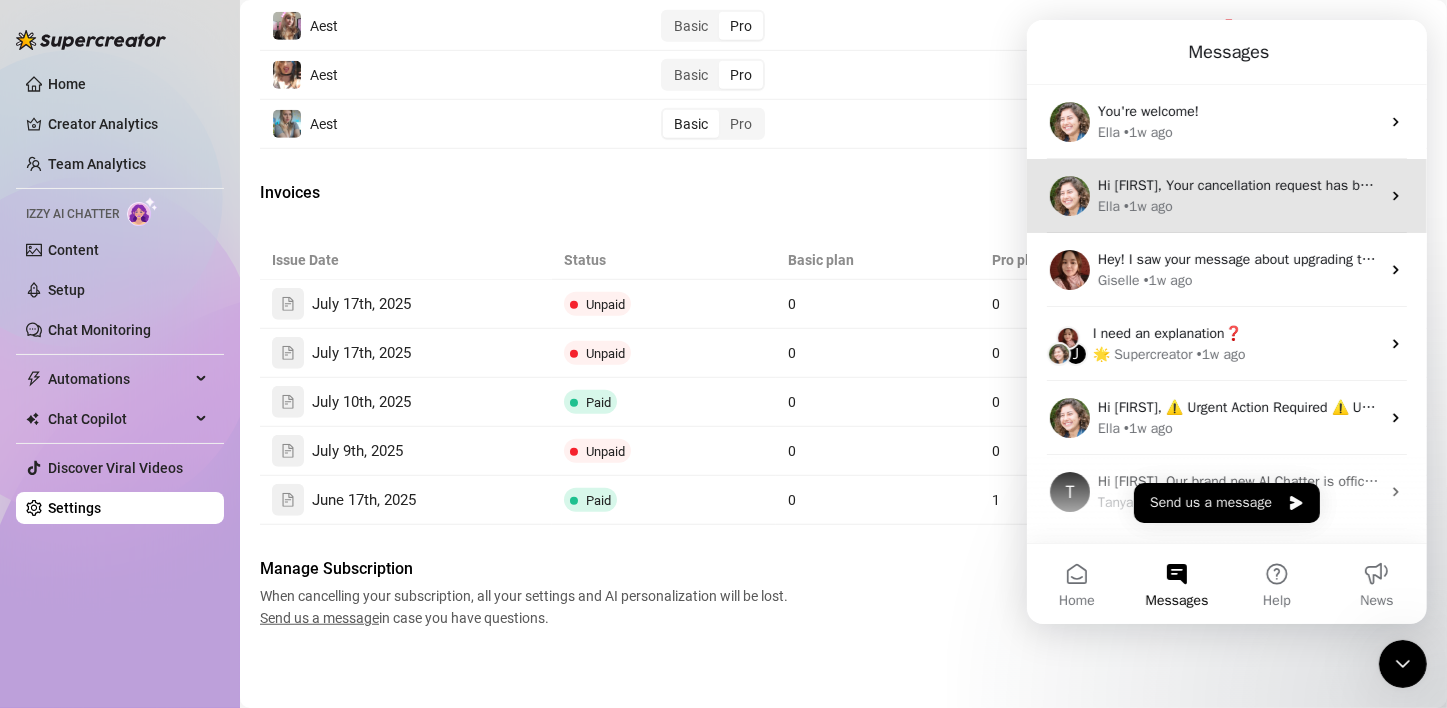 scroll, scrollTop: 0, scrollLeft: 0, axis: both 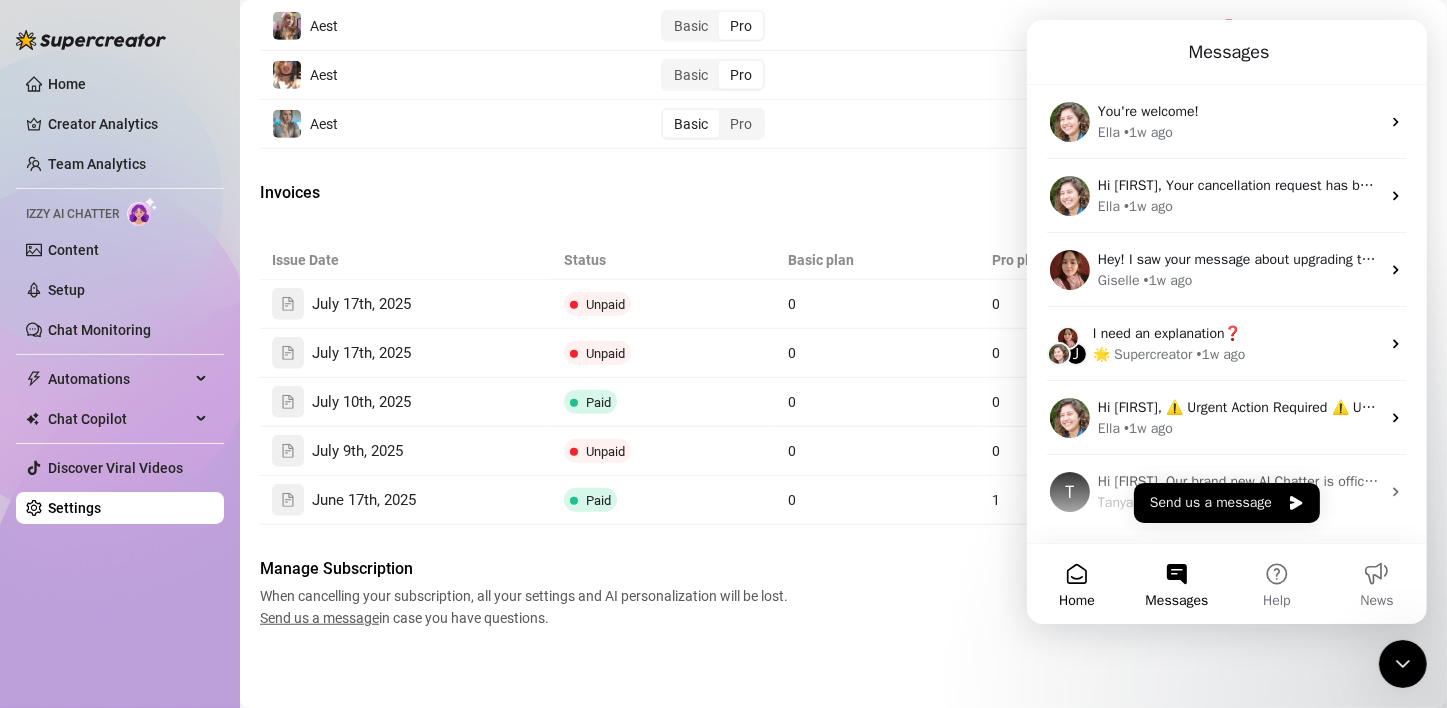 click on "Home" at bounding box center [1076, 601] 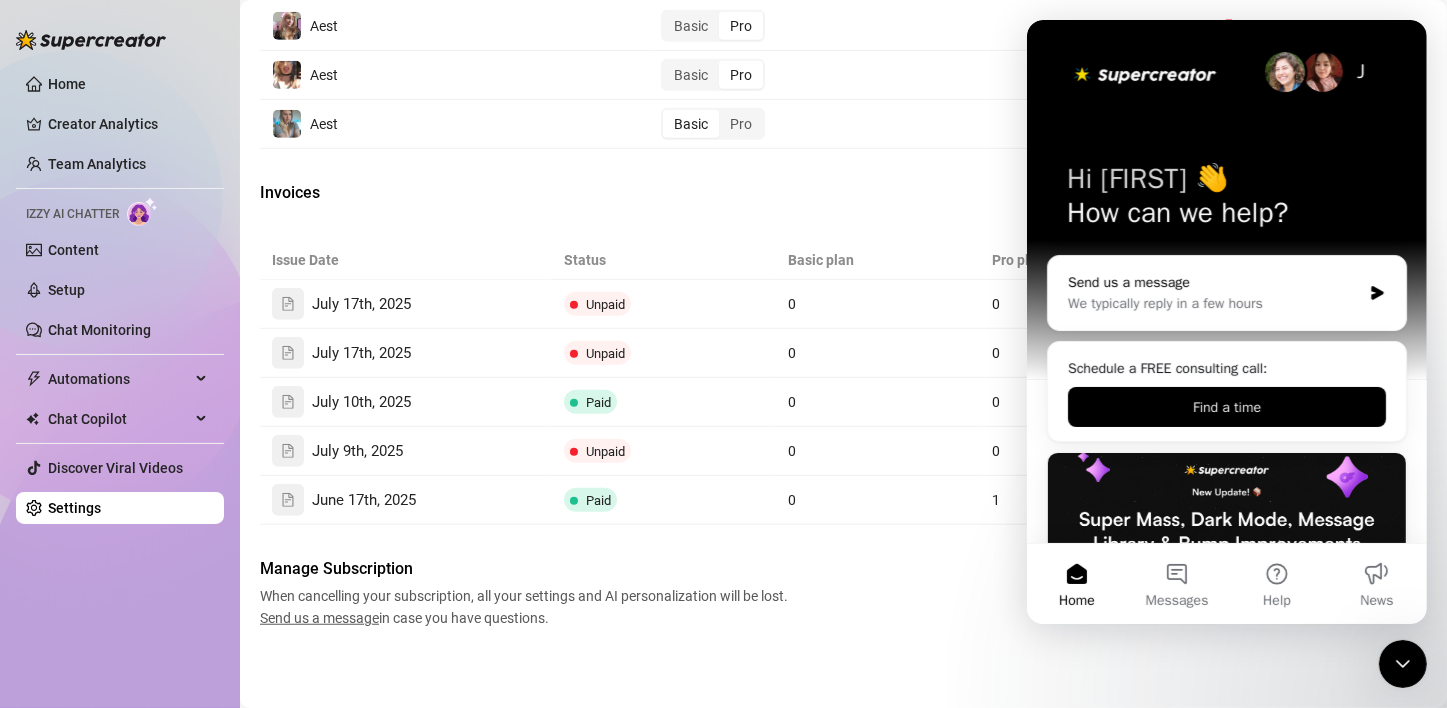 click on "Send us a message" at bounding box center (1213, 282) 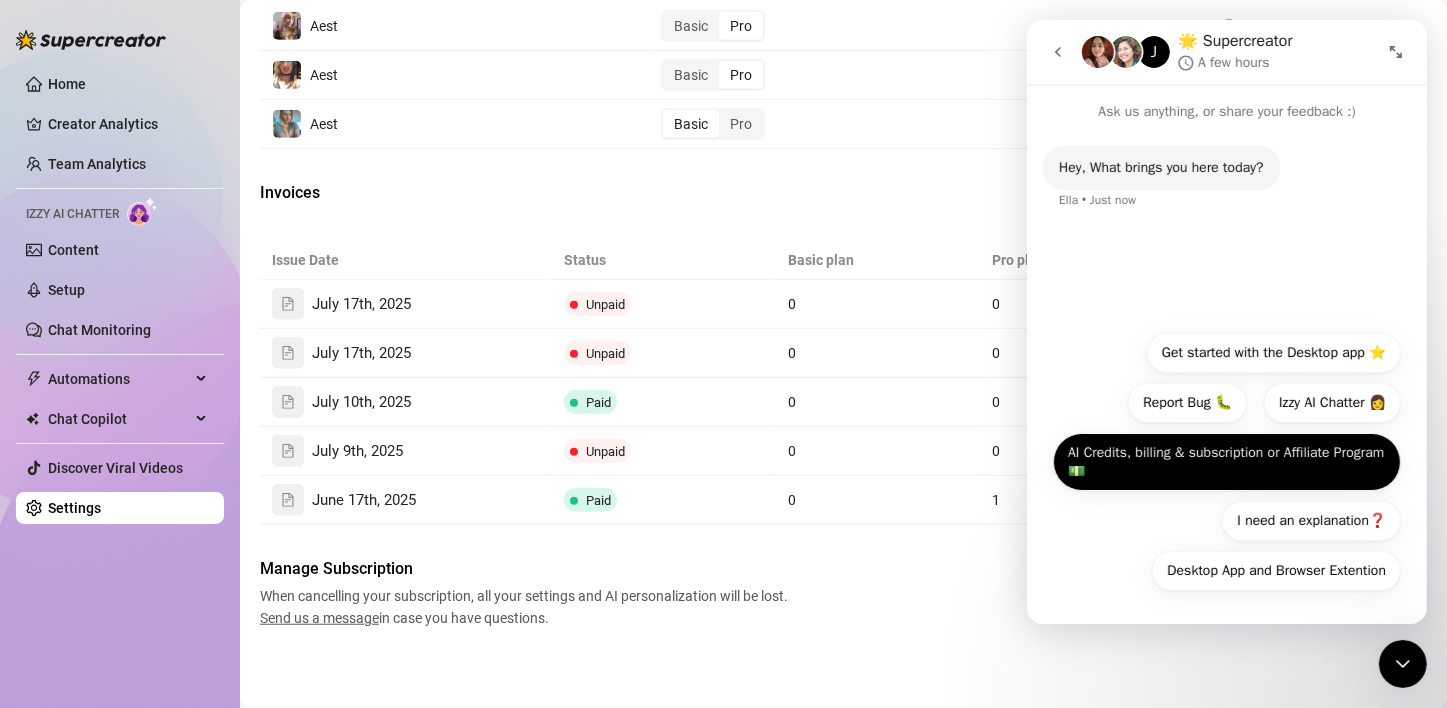 click on "AI Credits, billing & subscription or Affiliate Program 💵" at bounding box center [1226, 462] 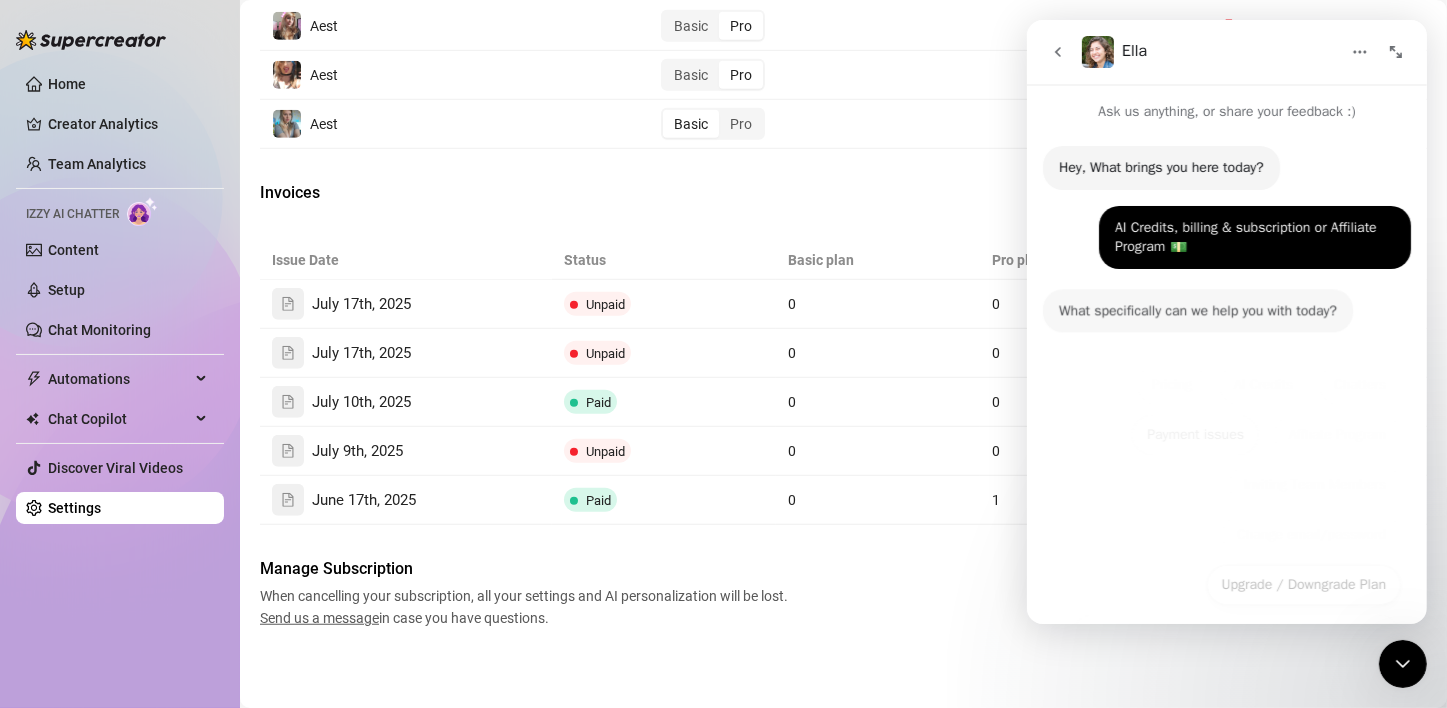 scroll, scrollTop: 84, scrollLeft: 0, axis: vertical 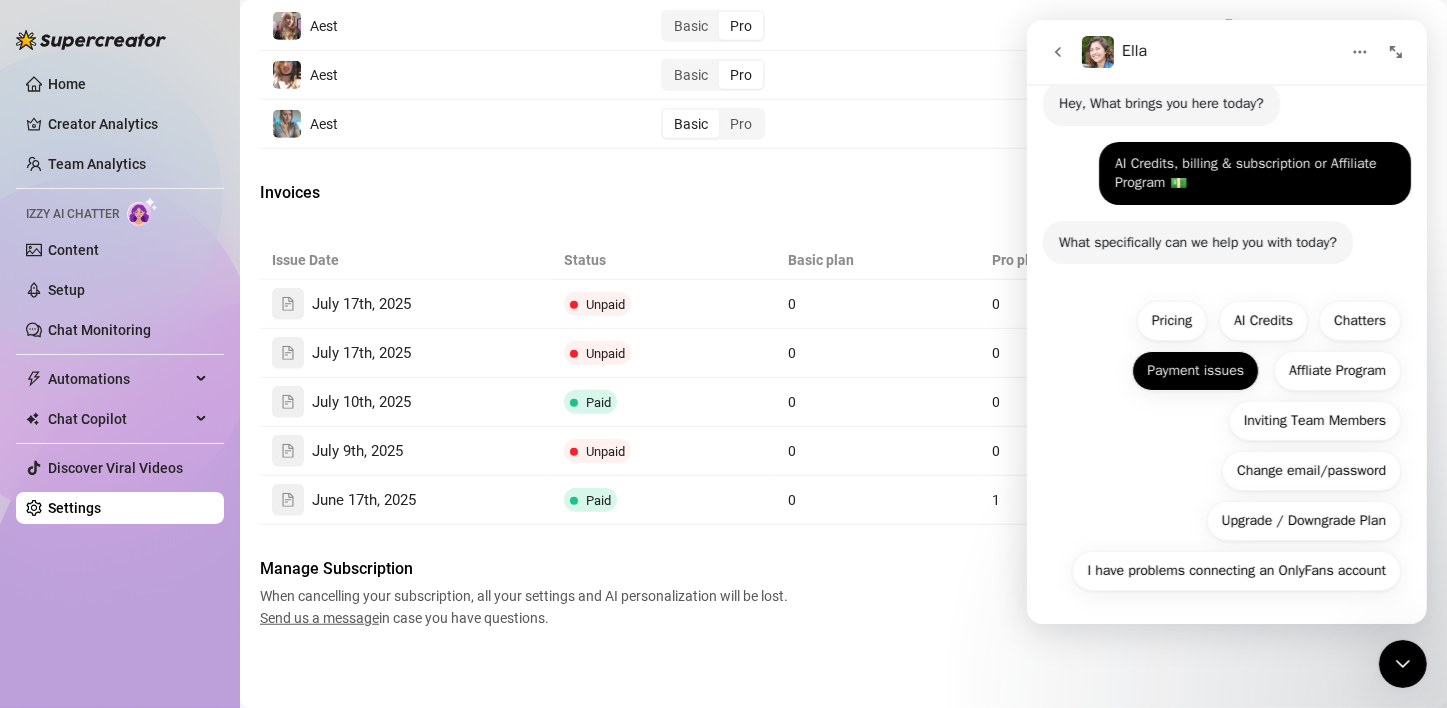 click on "Payment issues" at bounding box center [1194, 371] 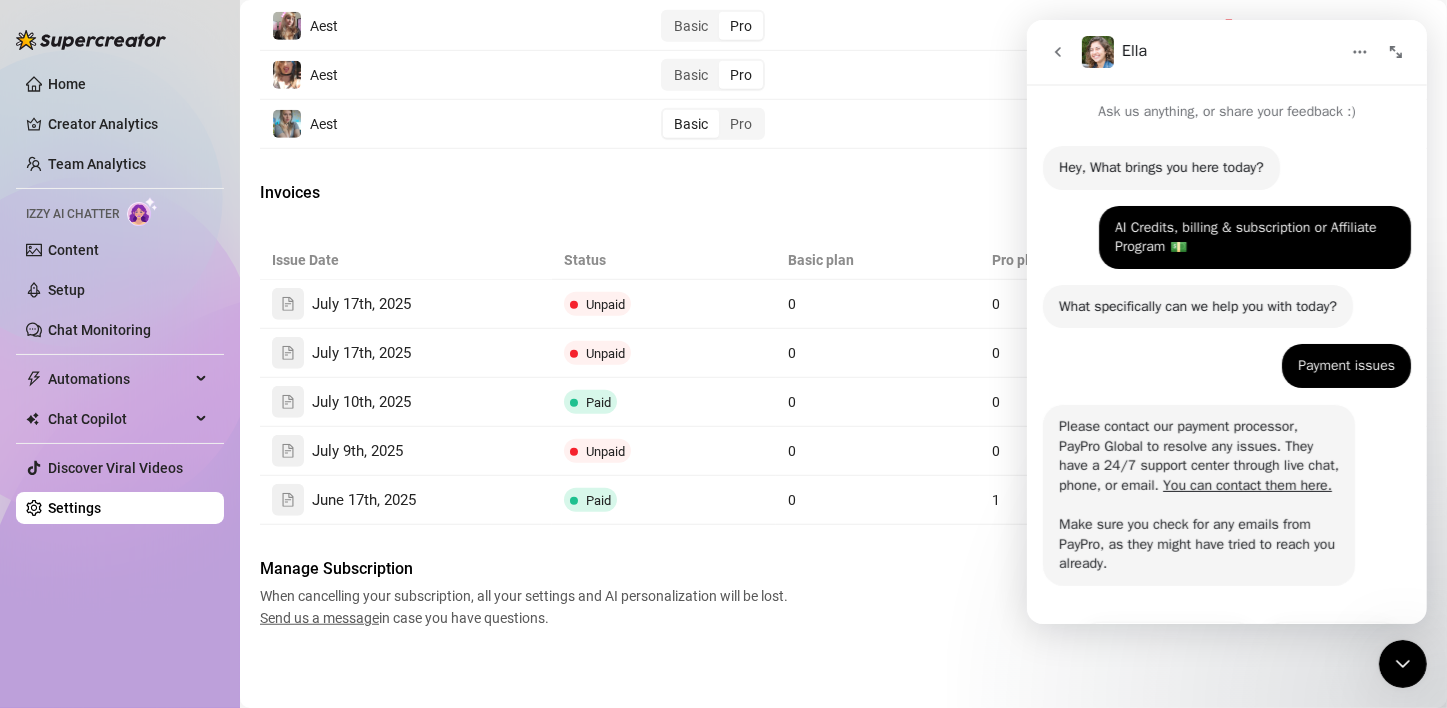 scroll, scrollTop: 92, scrollLeft: 0, axis: vertical 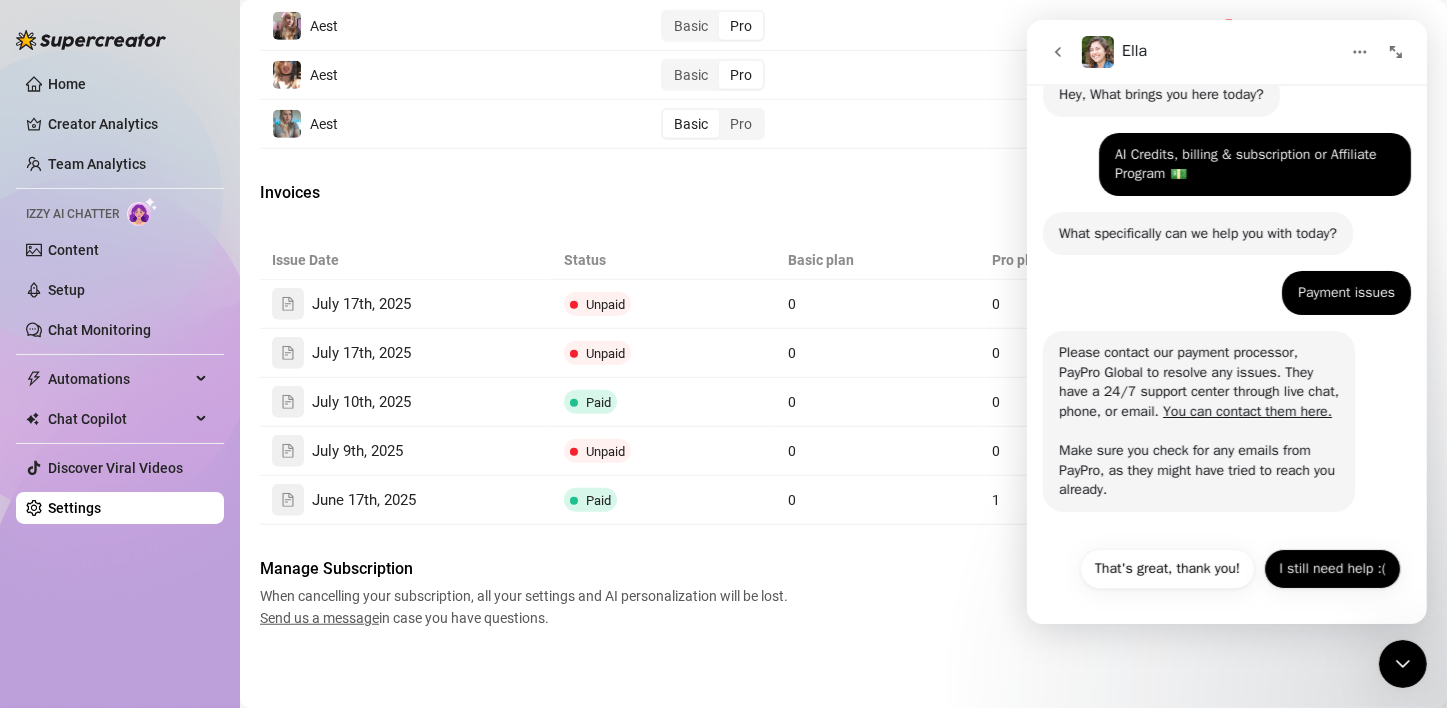 click on "I still need help :(" at bounding box center [1331, 569] 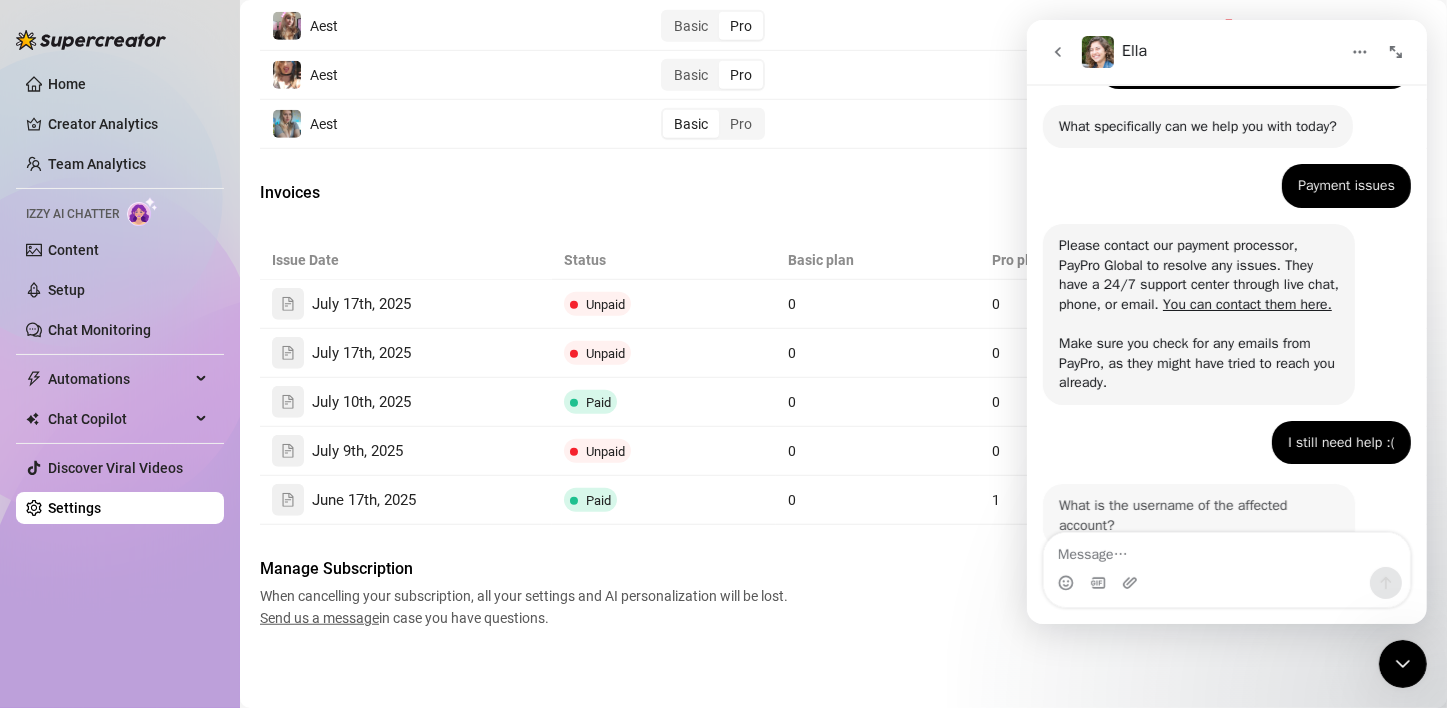 scroll, scrollTop: 251, scrollLeft: 0, axis: vertical 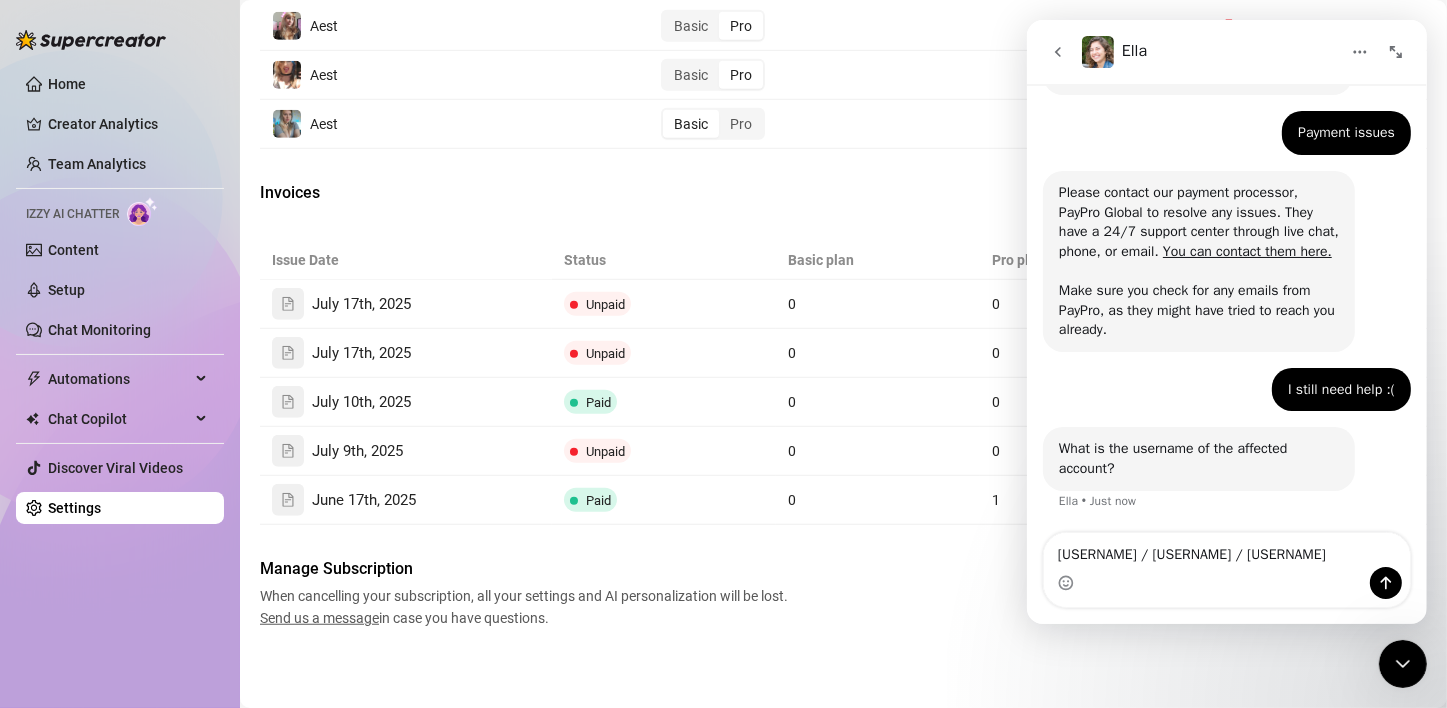 type on "[USERNAME] / [USERNAME] / [USERNAME]" 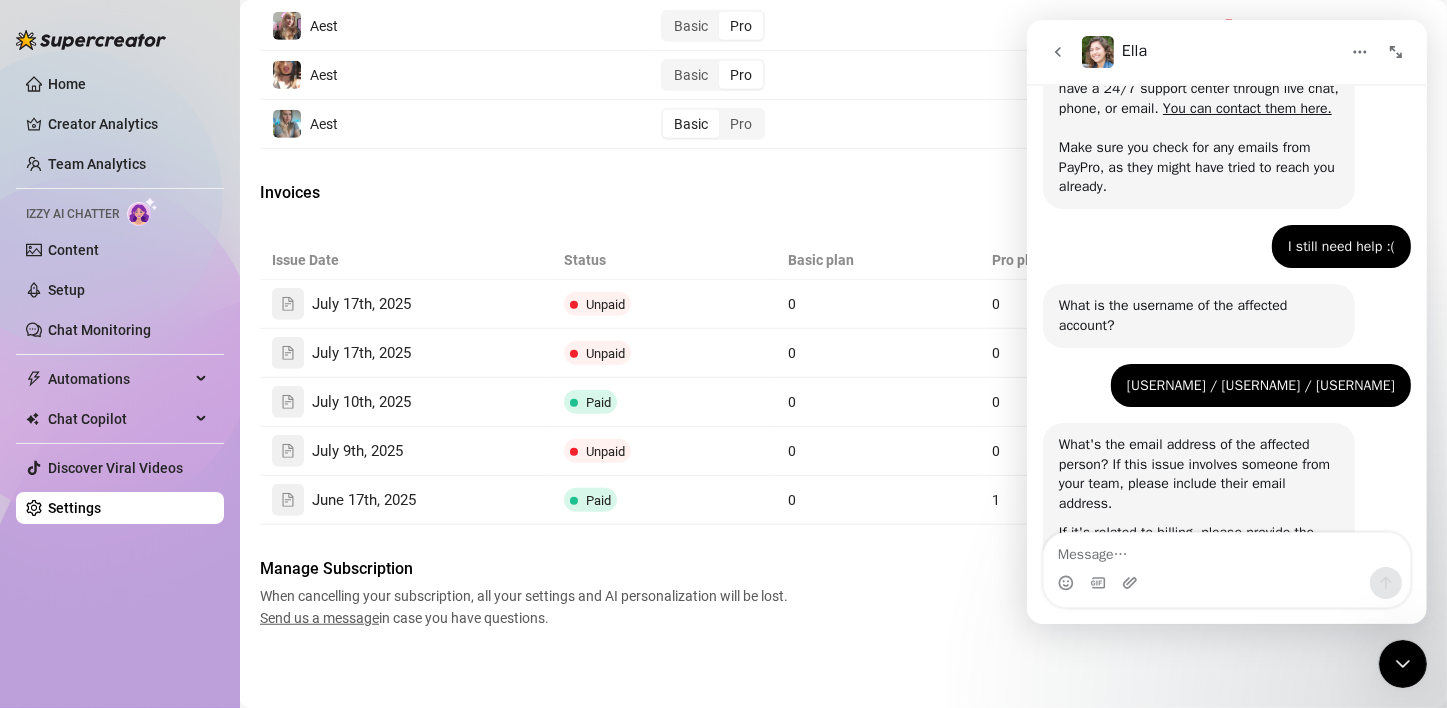 scroll, scrollTop: 478, scrollLeft: 0, axis: vertical 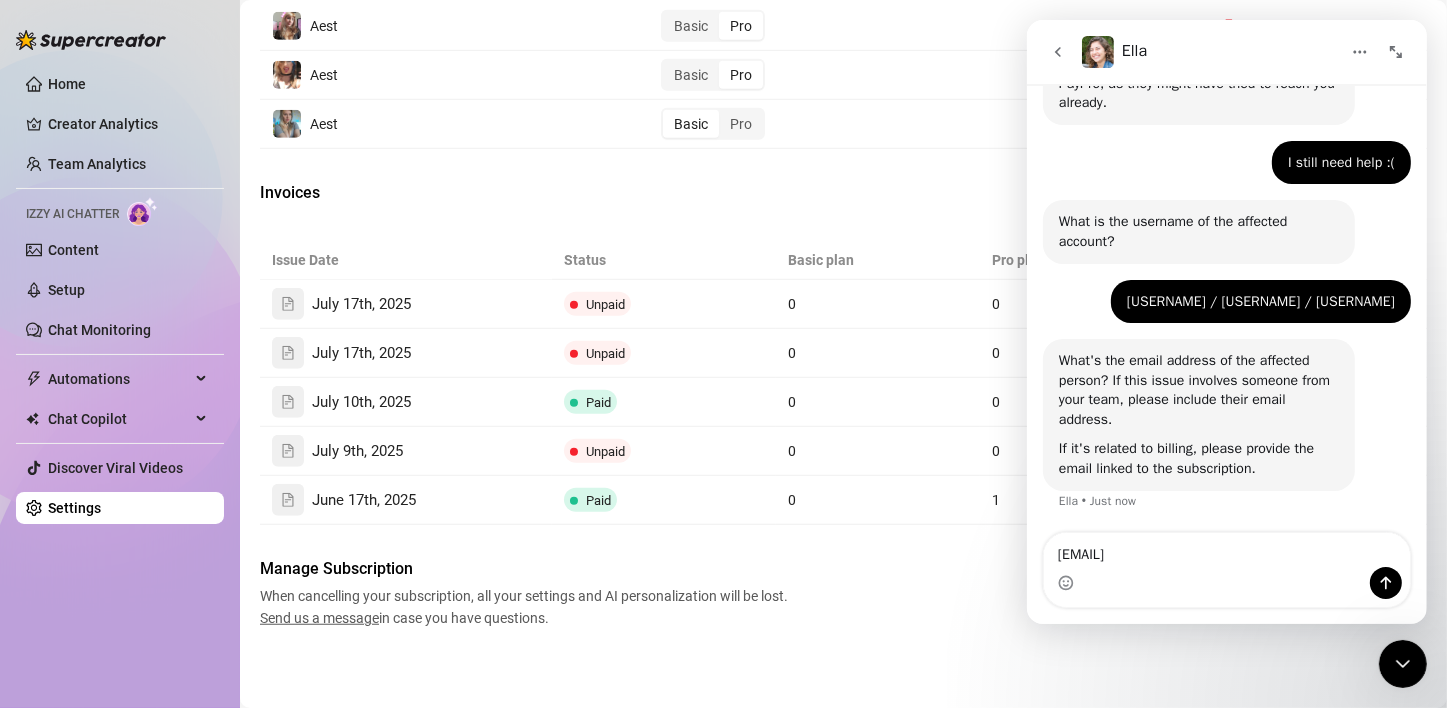 type on "[EMAIL]" 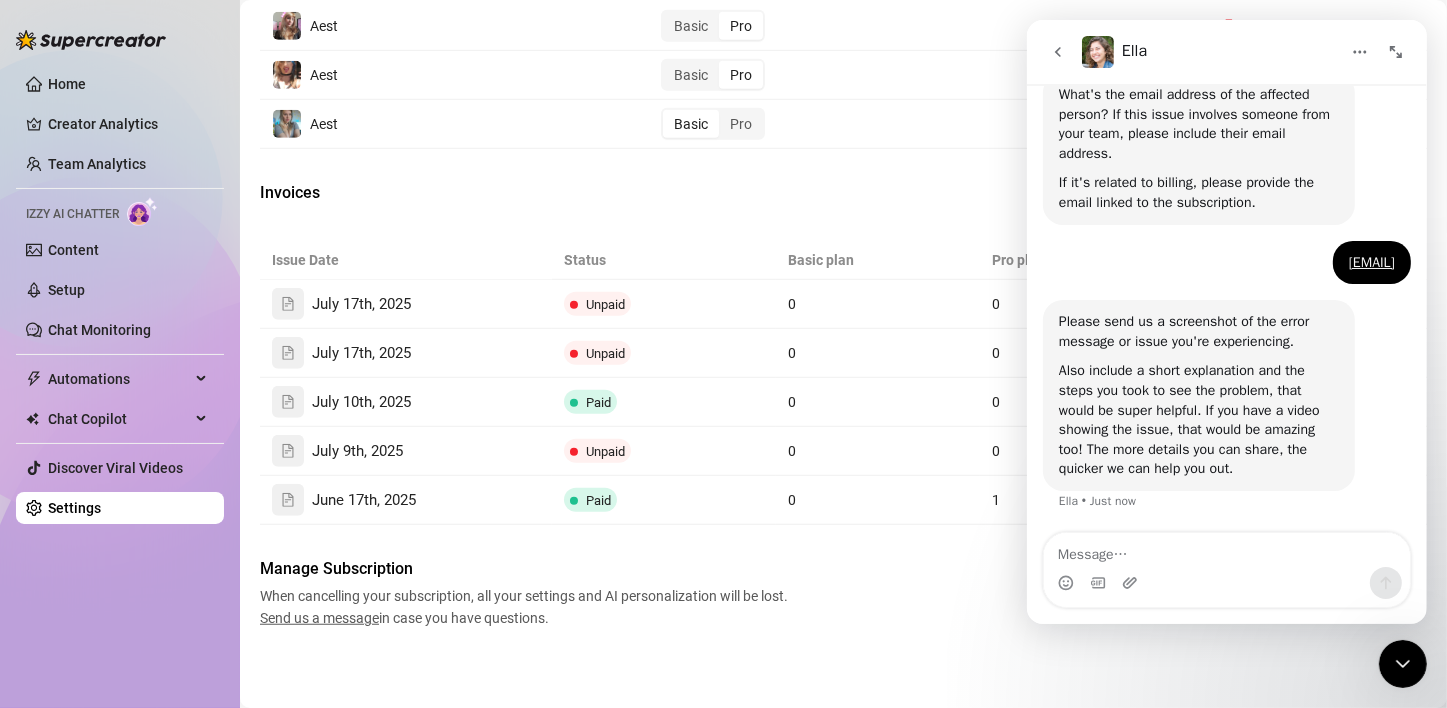scroll, scrollTop: 744, scrollLeft: 0, axis: vertical 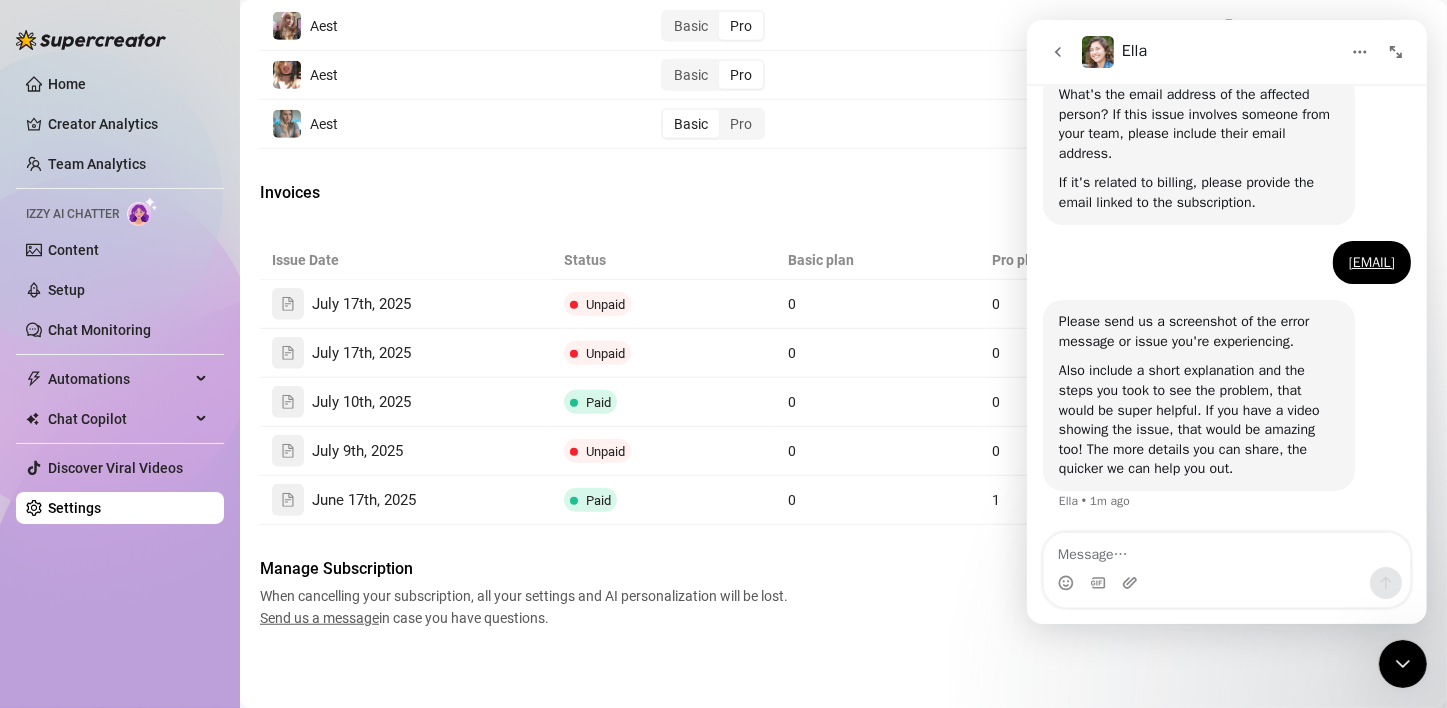 click on "Issue Date" at bounding box center (406, 260) 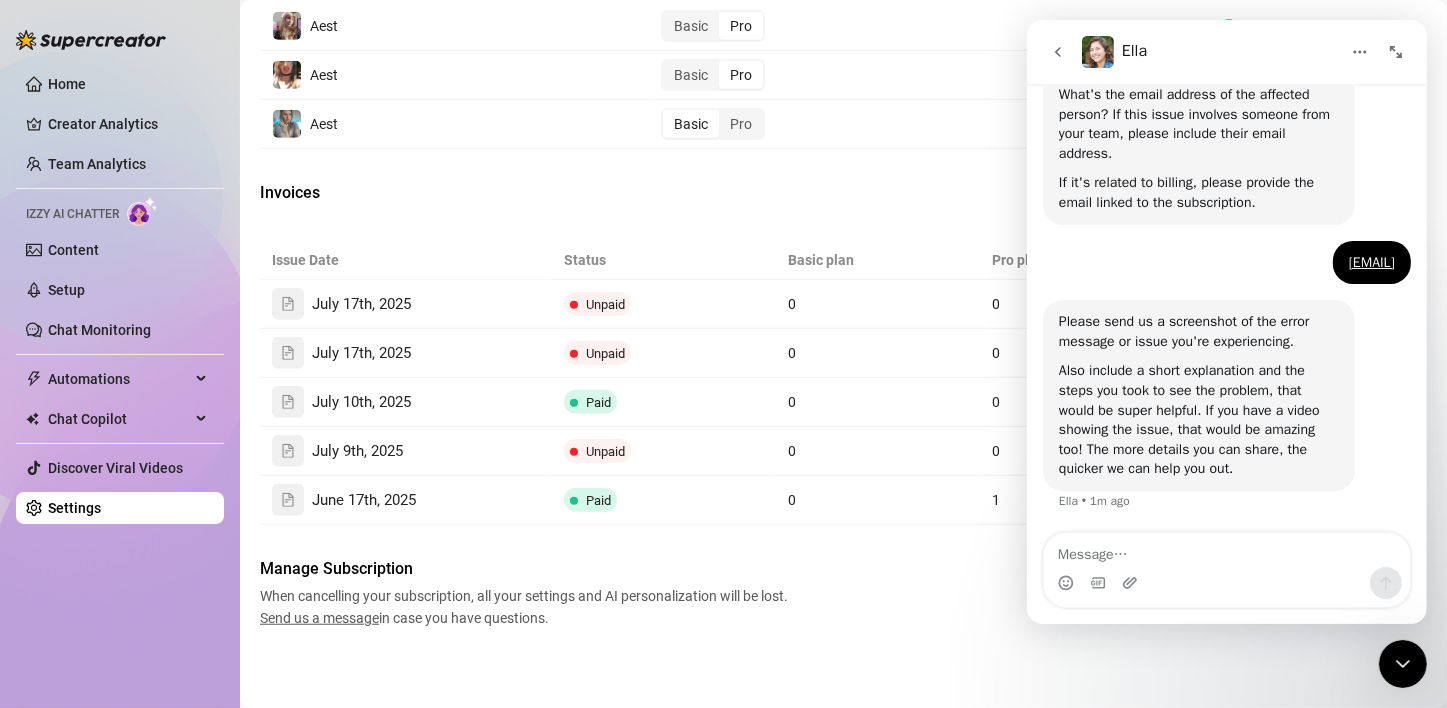 click on "When cancelling your subscription, all your settings and AI personalization will be lost.   Send us a message  in case you have questions." at bounding box center (527, 607) 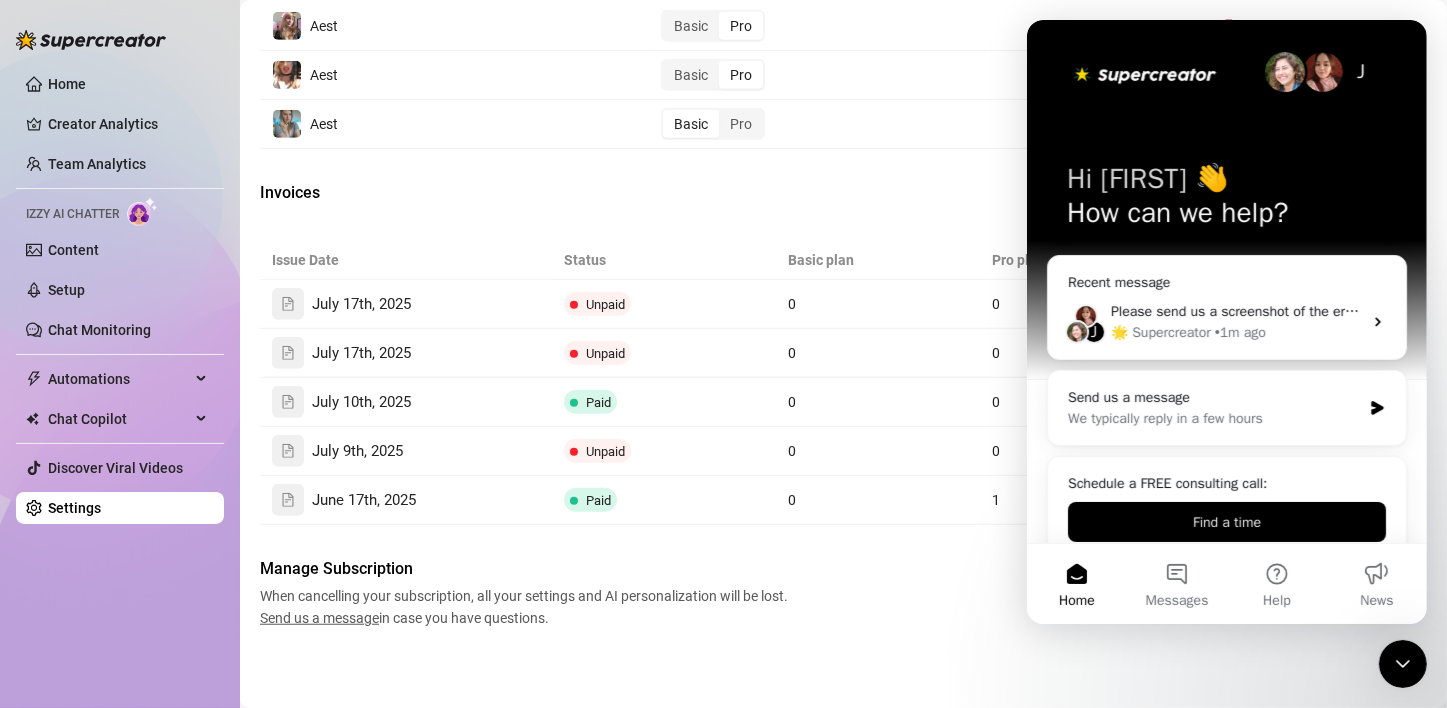 click on "J Hi [FIRST] 👋 How can we help?" at bounding box center (1226, 200) 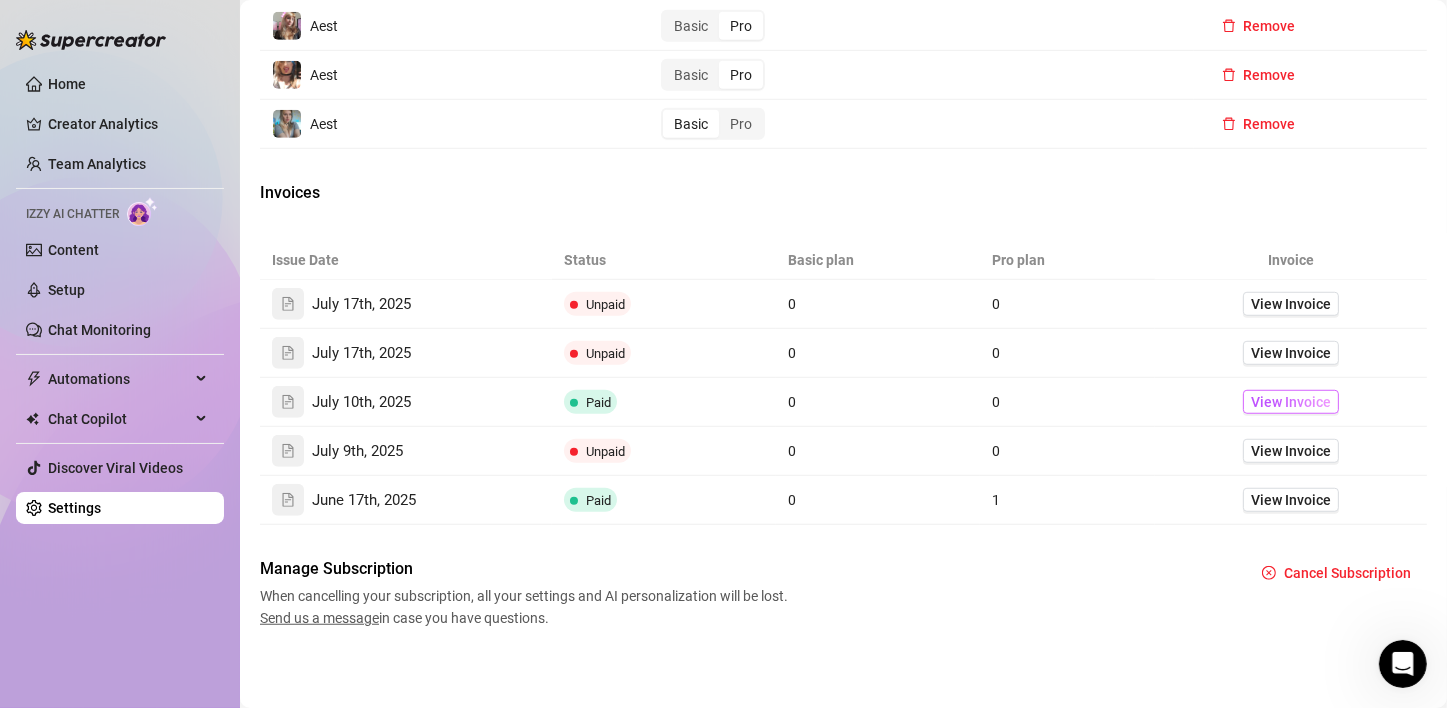 scroll, scrollTop: 0, scrollLeft: 0, axis: both 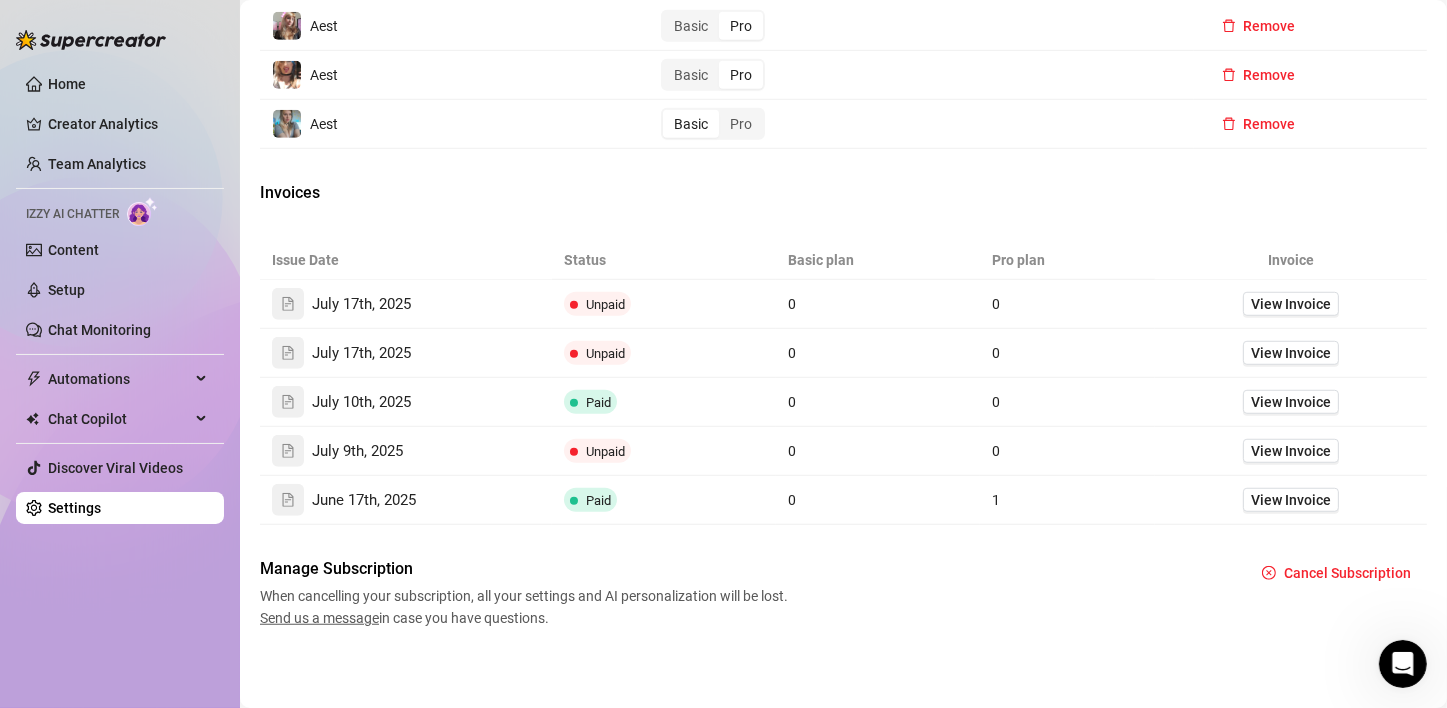 click on "Invoices" at bounding box center (843, 195) 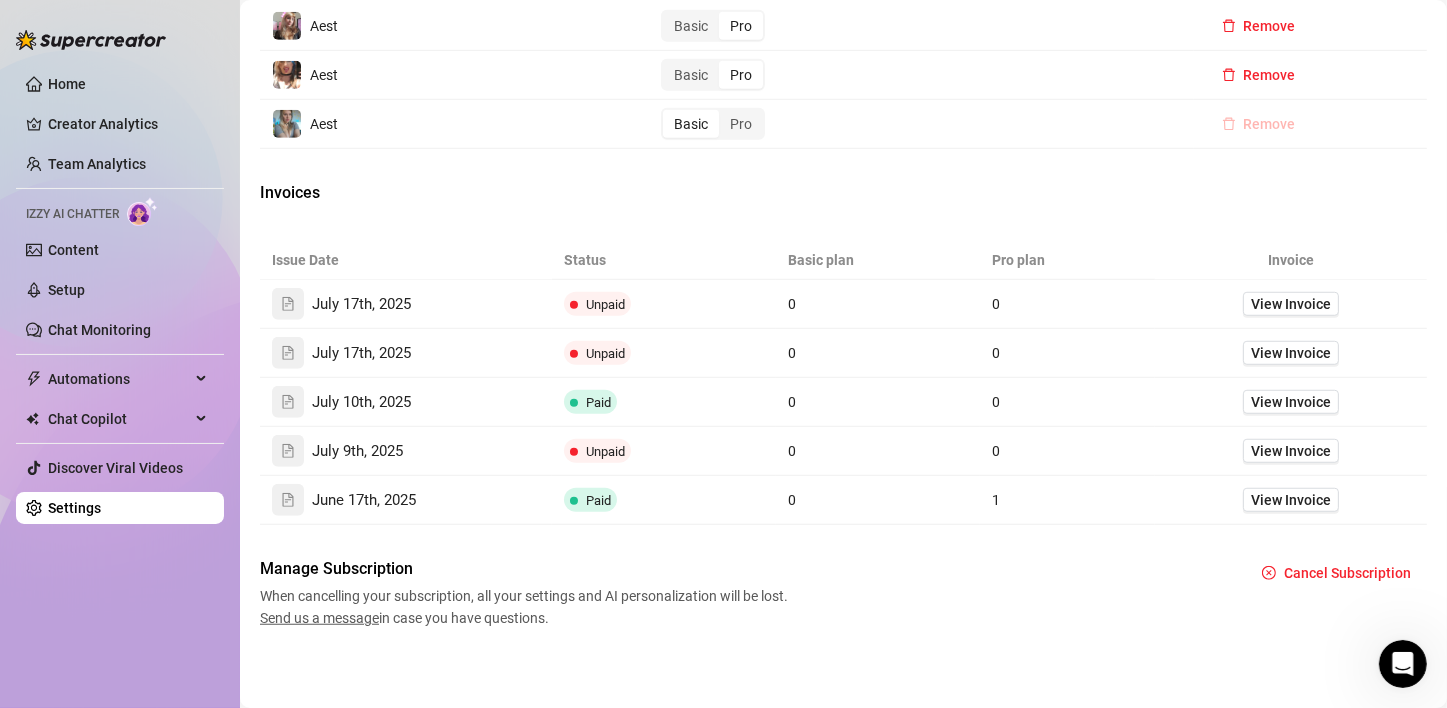 click on "Remove" at bounding box center (1270, 124) 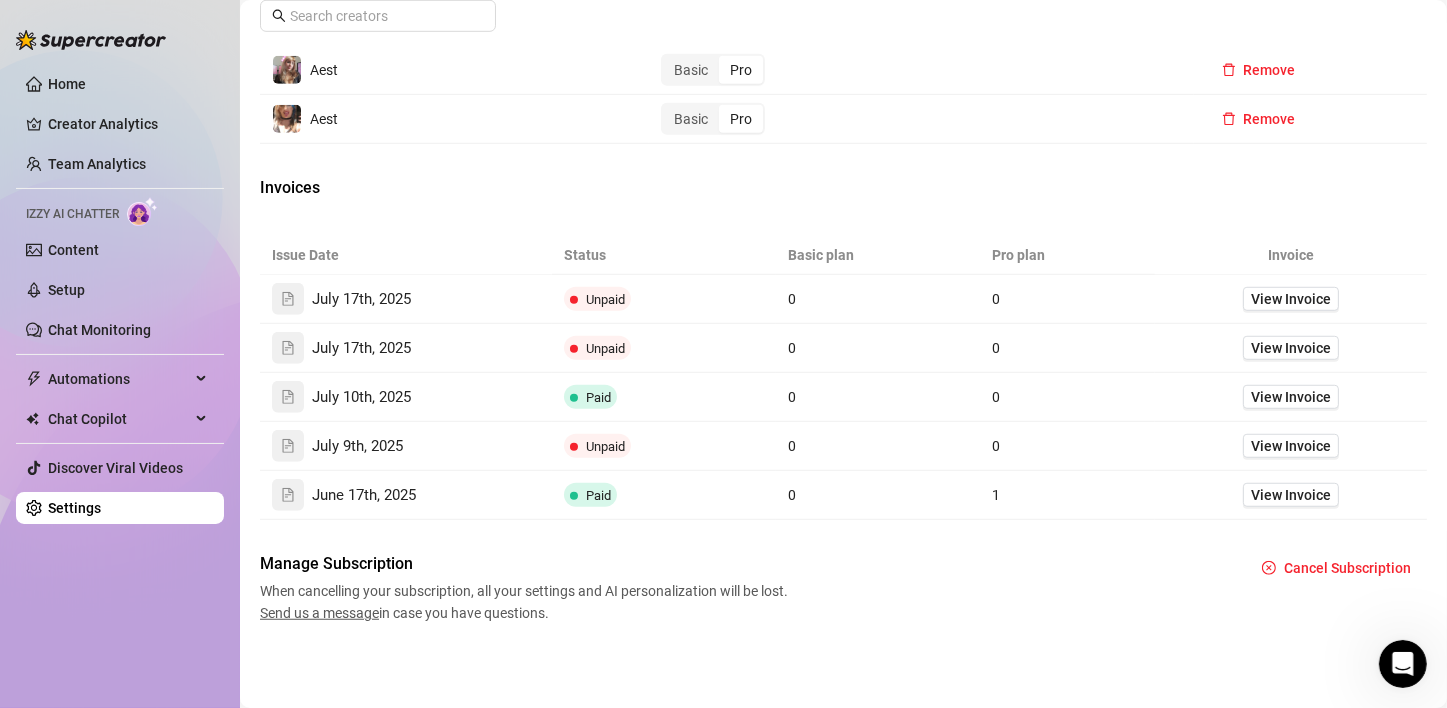 scroll, scrollTop: 1244, scrollLeft: 0, axis: vertical 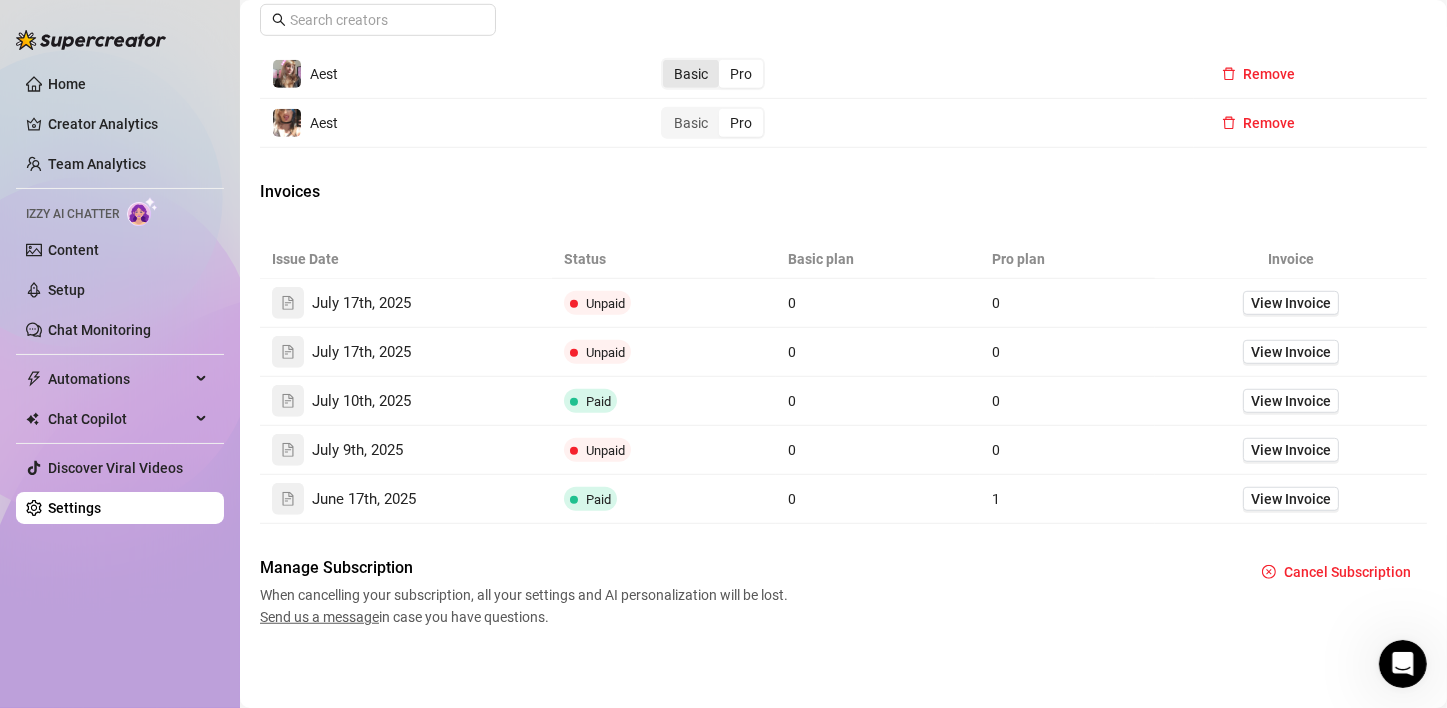 click on "Basic" at bounding box center [691, 74] 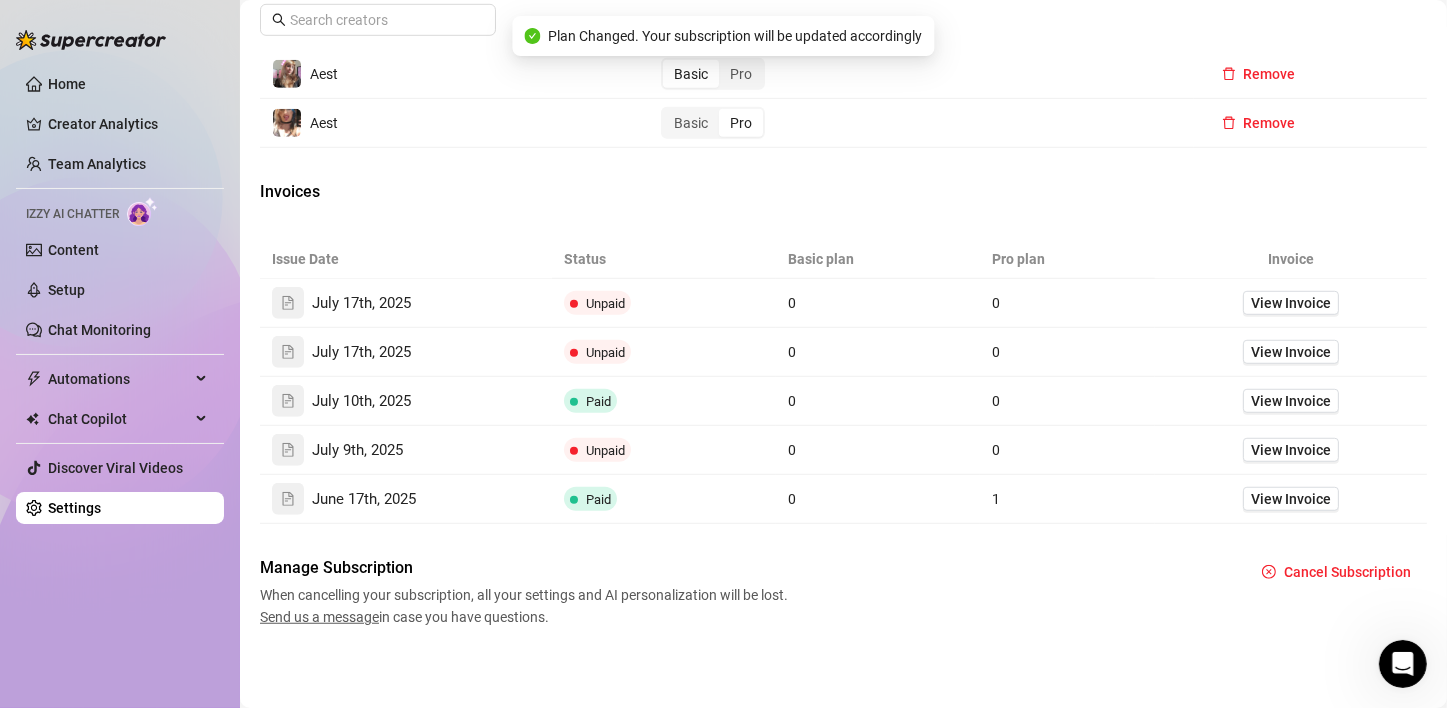 click on "Invoices" at bounding box center [843, 194] 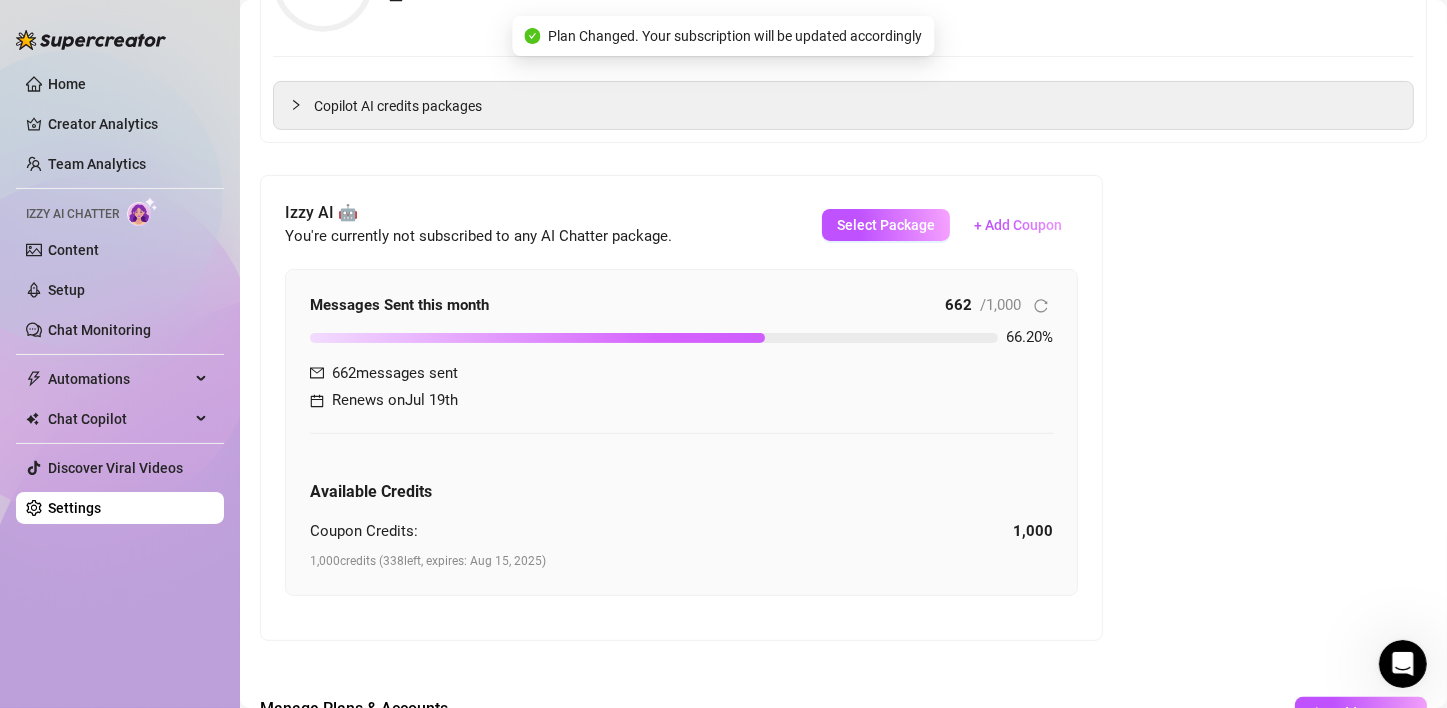 scroll, scrollTop: 524, scrollLeft: 0, axis: vertical 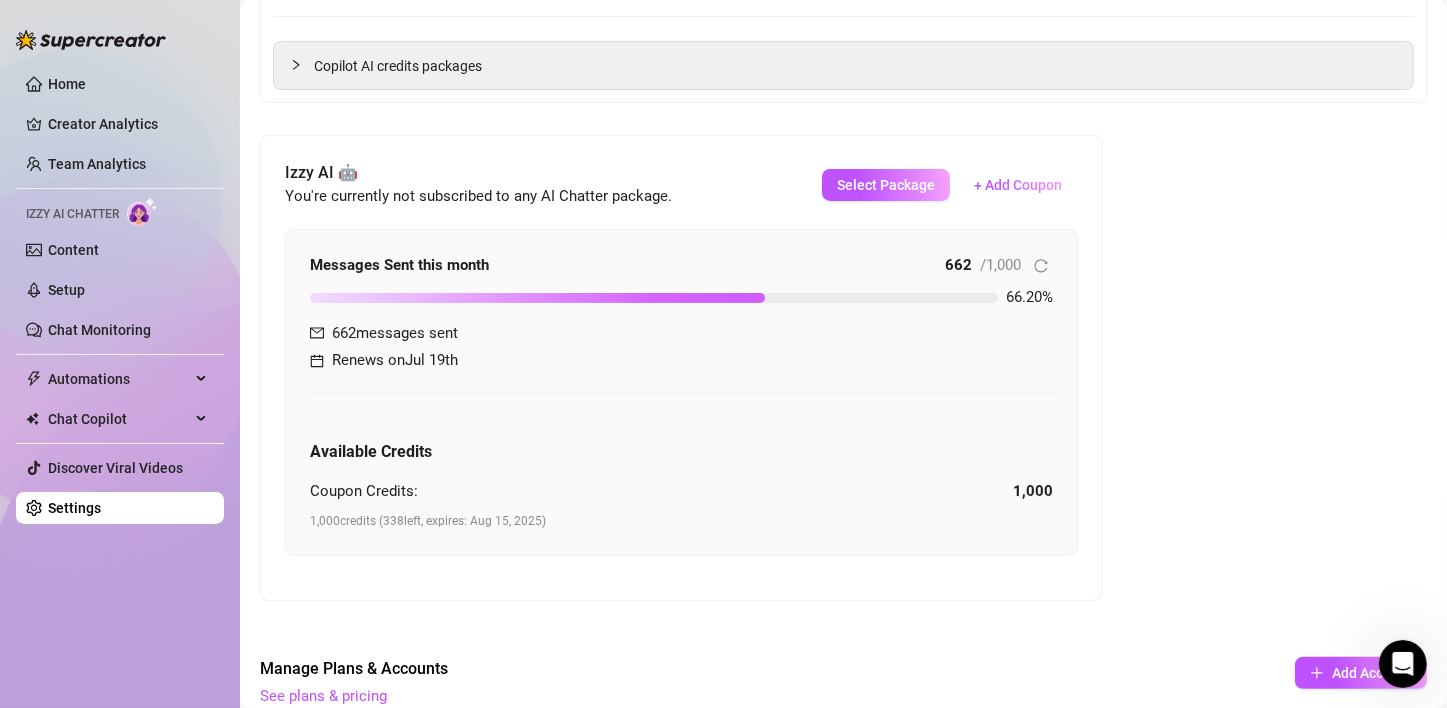 click on "Attention: Payment Transaction Failed There was a problem charging your credit card ending 2491 . Please update your payment method to keep using Supercreator. Have an issue? Contact support. Billing Information [FIRST] [LAST] , [EMAIL] , Master Card Card ending in 2491 Update Copilot AI Credits & Usage 3% 29 / 900 credits used this month 668 messages generated Renews on Jul 17th Buy More Credits Copilot AI credits packages Izzy AI 🤖 You're currently not subscribed to any AI Chatter package. Select Package + Add Coupon Messages Sent this month 662 / 1,000 66.20 % 662 messages sent Renews on Jul 19th Available Credits Coupon Credits: 1,000 1,000 credits ( 338 left, expires: Aug 15, 2025 ) Manage Plans & Accounts See plans & pricing Add Account Aest Basic Pro Remove Aest Basic Pro Remove Invoices Issue Date Status Basic plan Pro plan Invoice July 17th, 2025 Unpaid 0 0 View Invoice July 17th, 2025 Unpaid 0 0 View Invoice July 10th, 2025 Paid 0 0 View Invoice Unpaid 0" at bounding box center [843, 469] 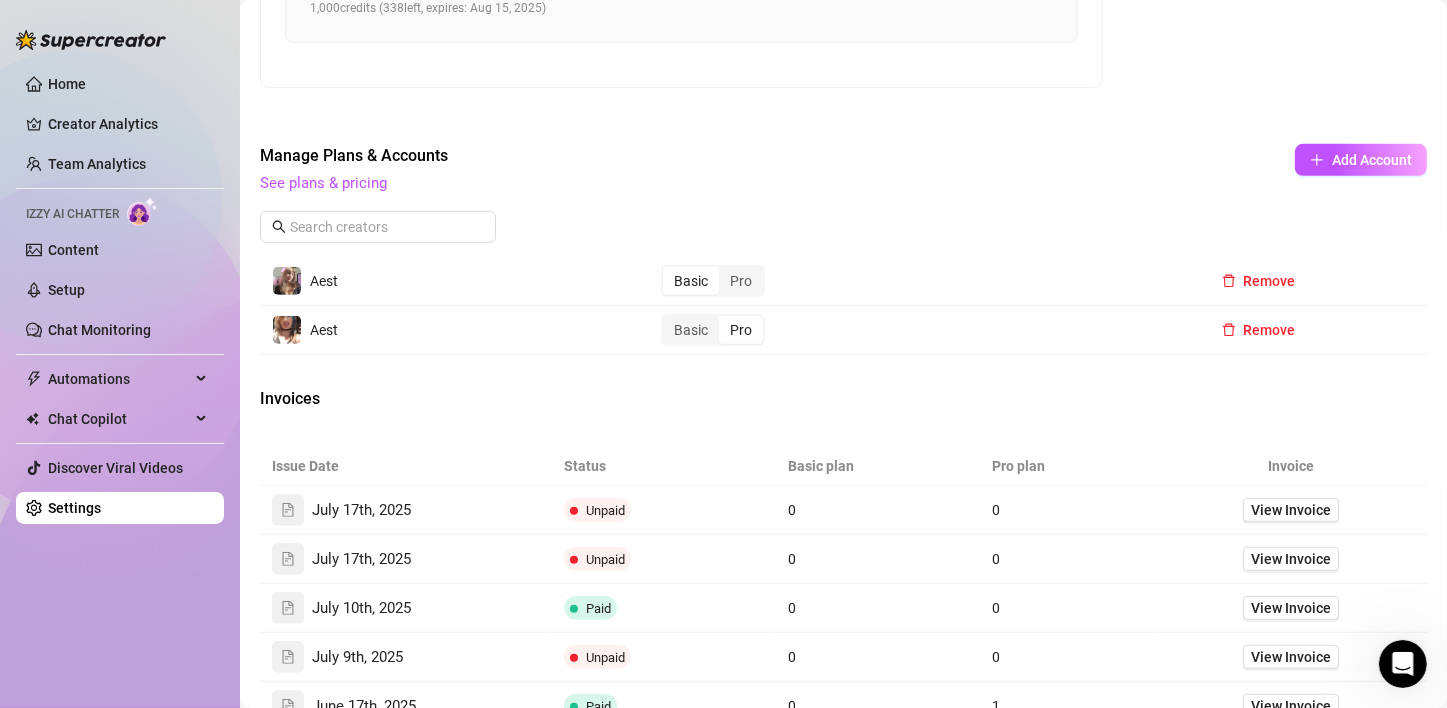 scroll, scrollTop: 1244, scrollLeft: 0, axis: vertical 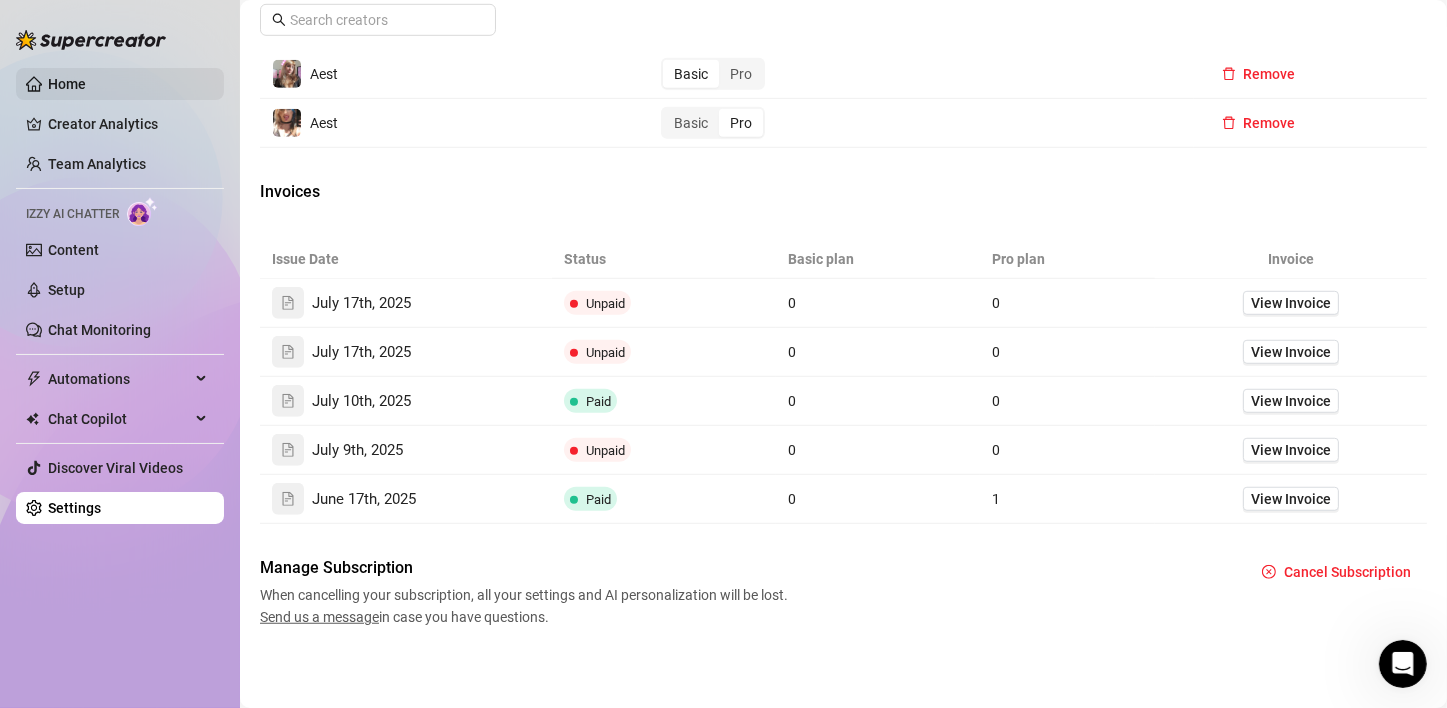 click on "Home" at bounding box center [67, 84] 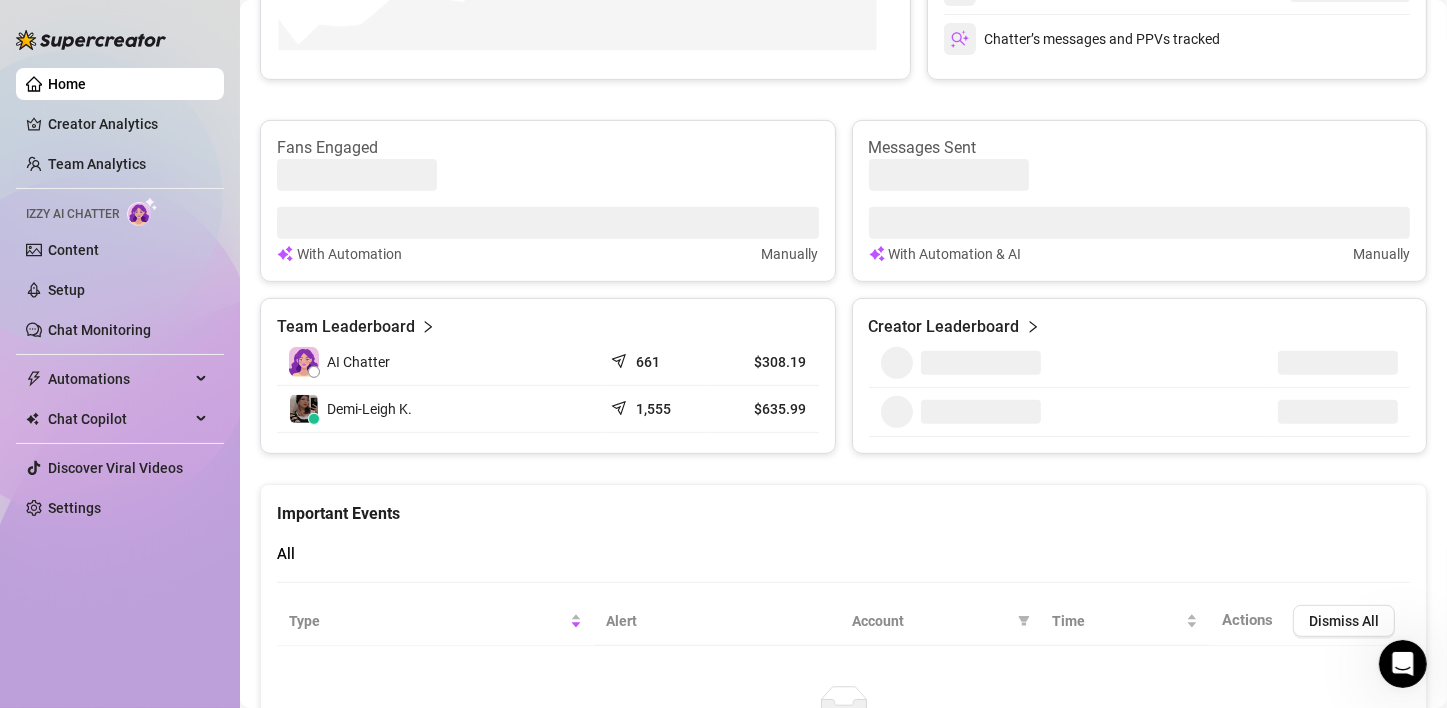 scroll, scrollTop: 886, scrollLeft: 0, axis: vertical 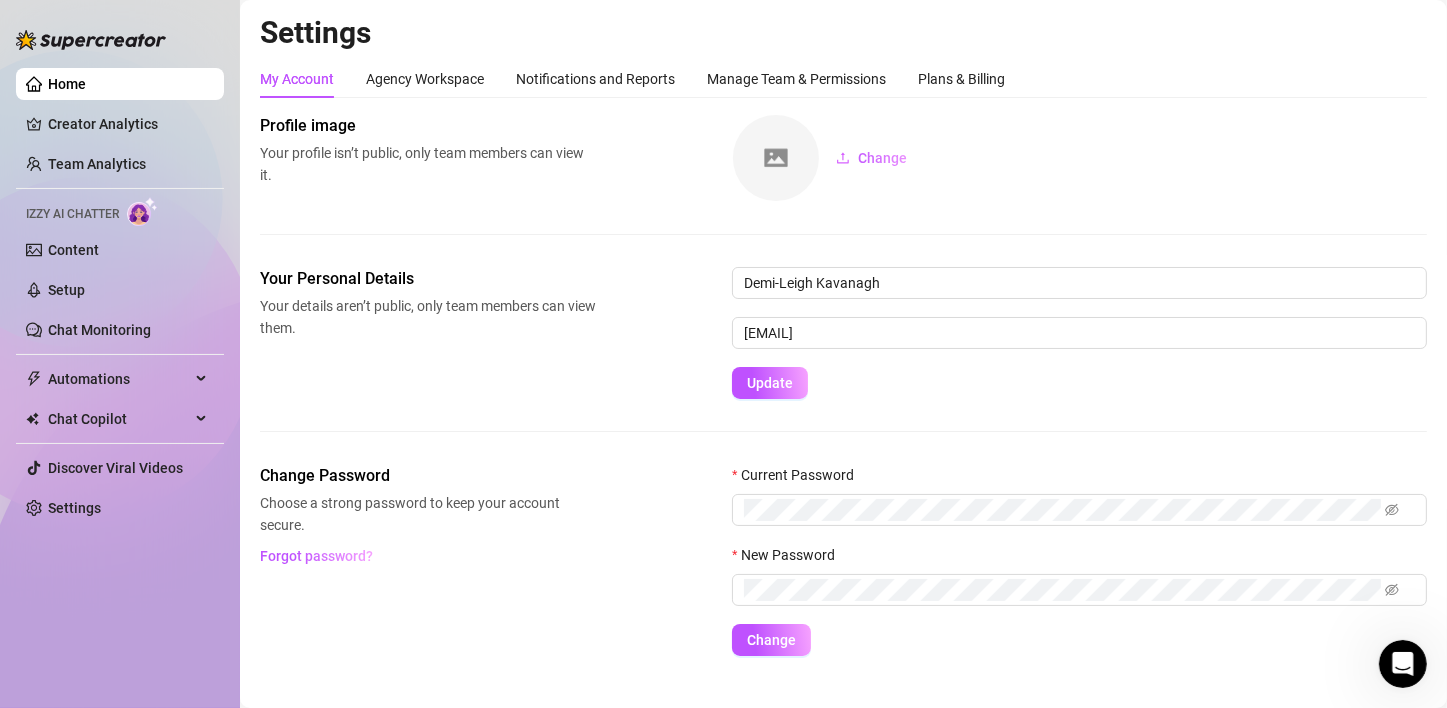 click on "My Account Agency Workspace Notifications and Reports Manage Team & Permissions Plans & Billing Profile image Your profile isn’t public, only team members can view it. Change Your Personal Details Your details aren’t public, only team members can view them. [FIRST] [LAST] [EMAIL] Update Change Password Choose a strong password to keep your account secure. Forgot password? Current Password New Password Change" at bounding box center [843, 358] 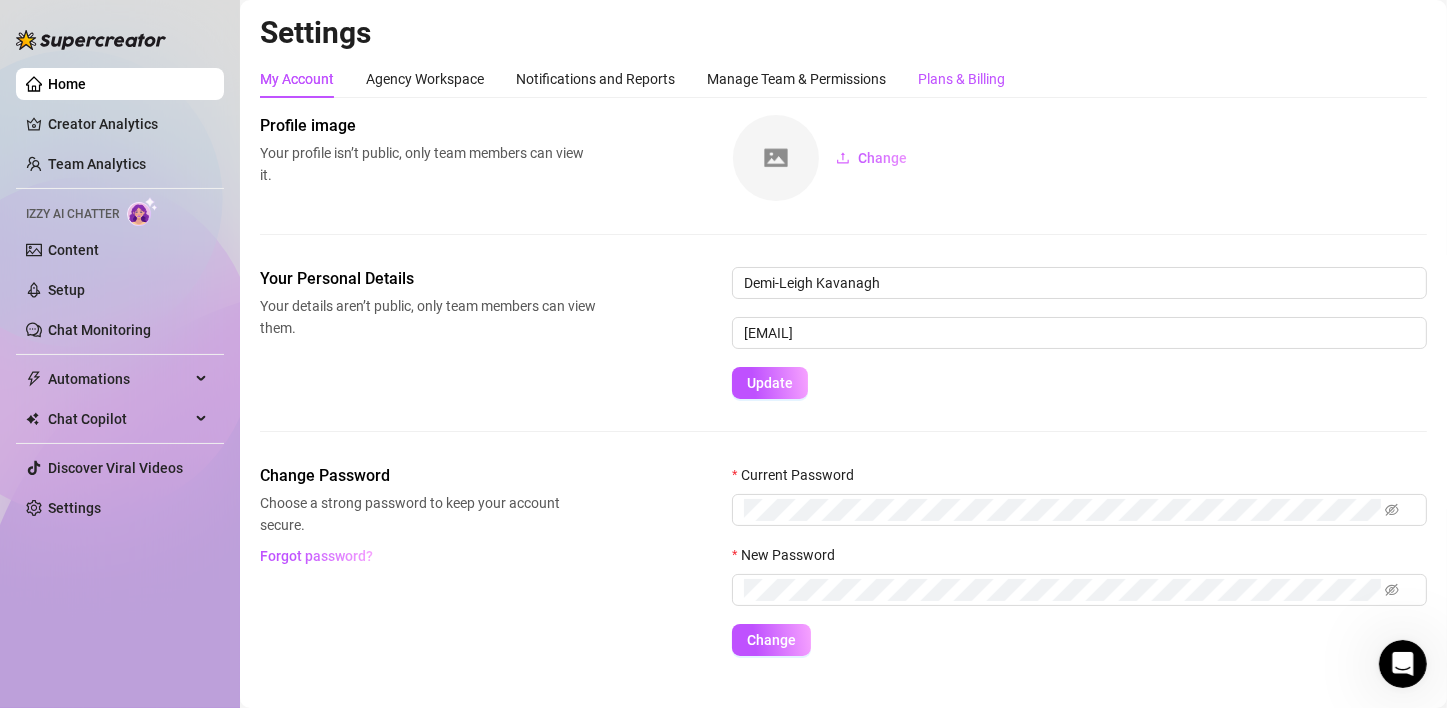 click on "Plans & Billing" at bounding box center [961, 79] 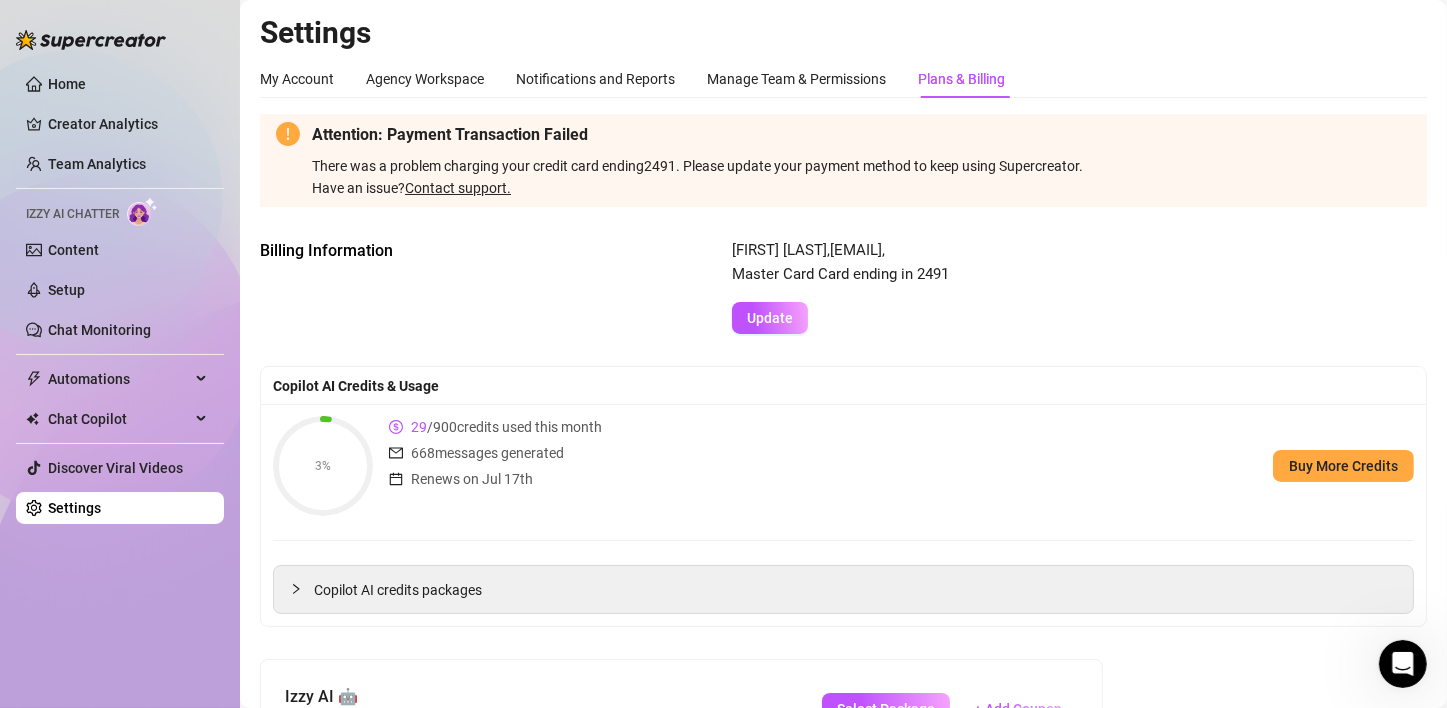 click on "Plans & Billing" at bounding box center [961, 79] 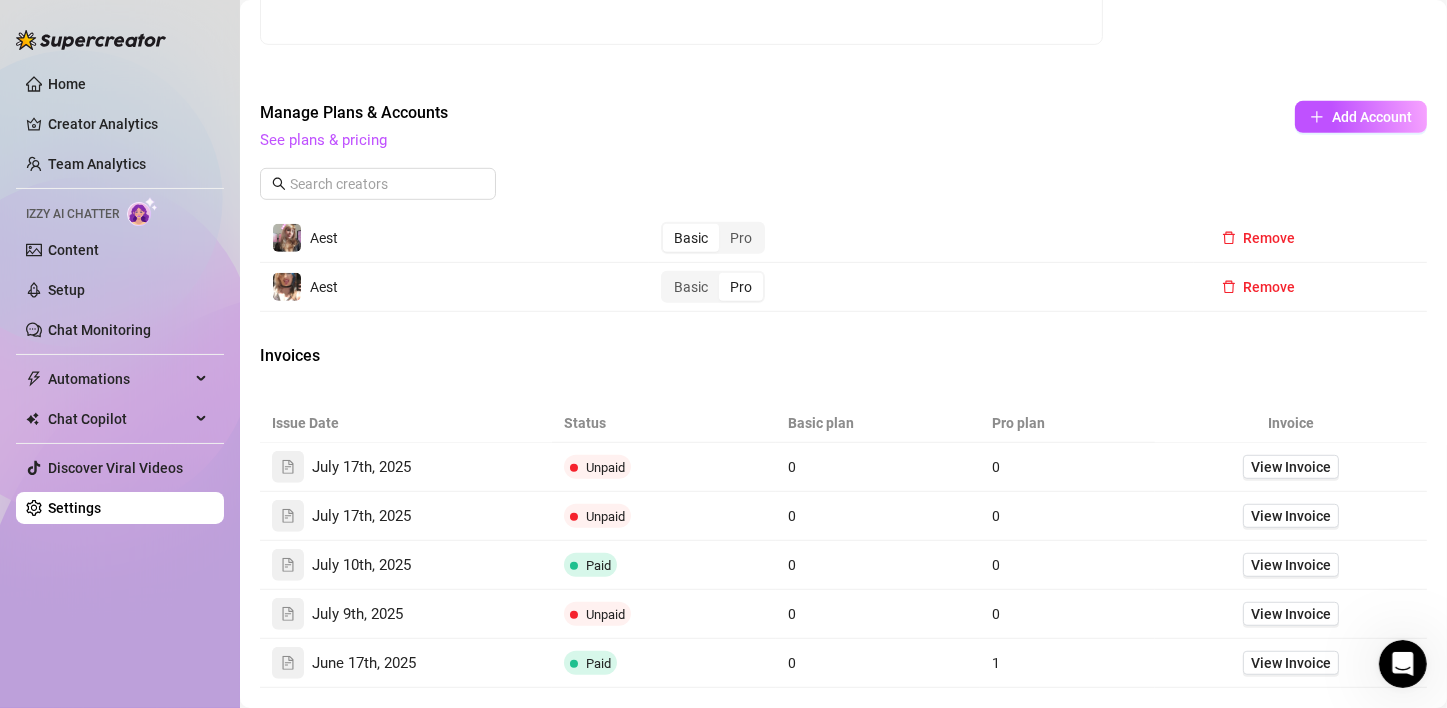scroll, scrollTop: 1120, scrollLeft: 0, axis: vertical 